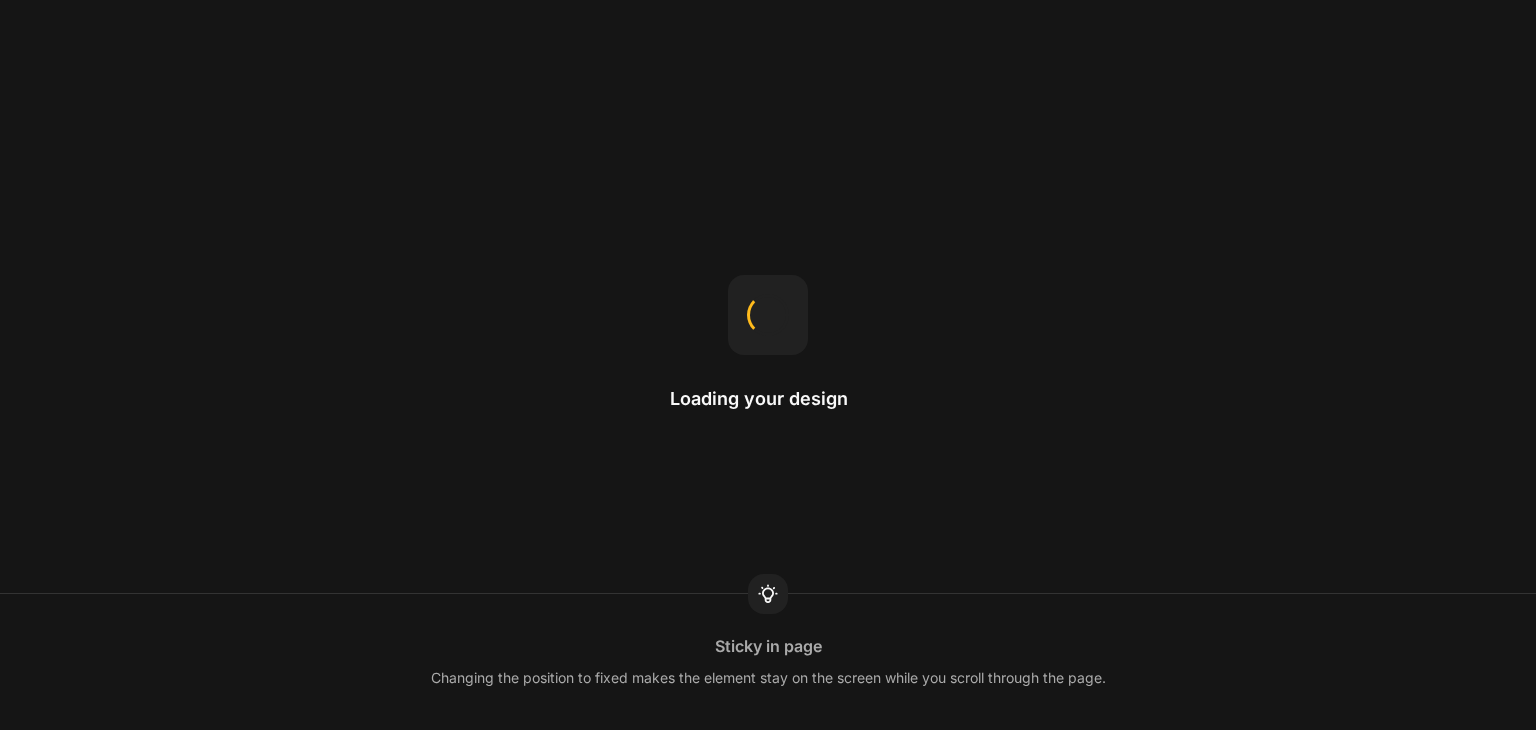 scroll, scrollTop: 0, scrollLeft: 0, axis: both 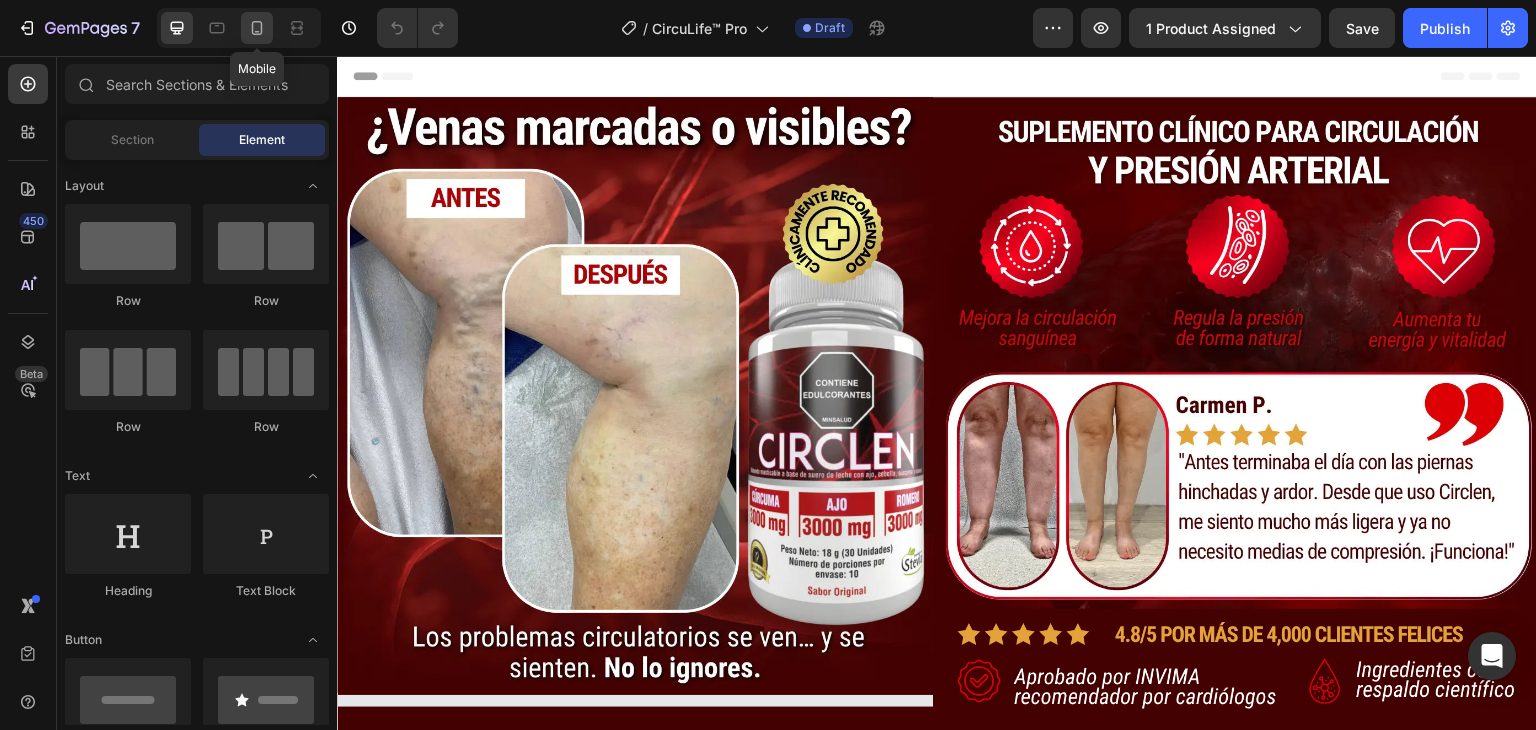 click 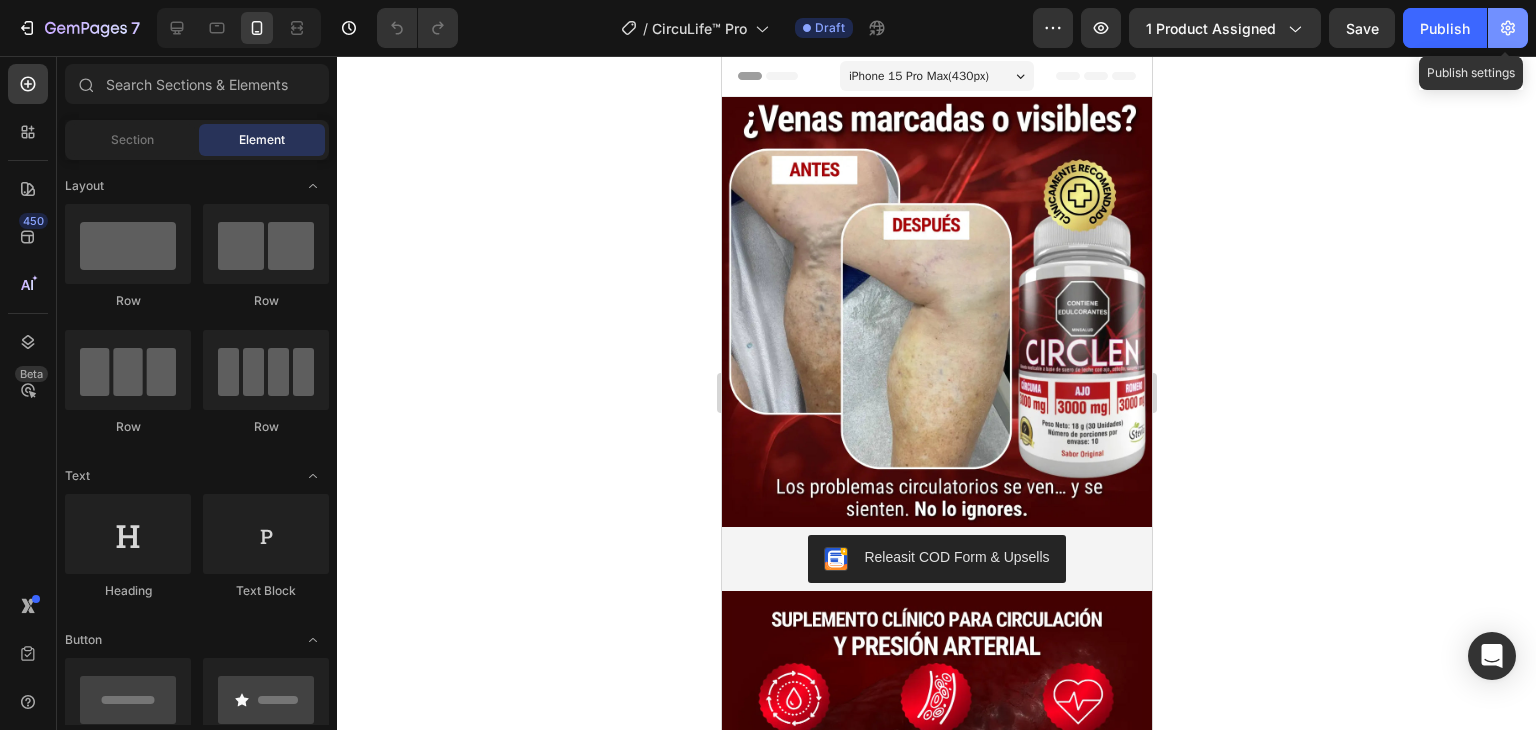 click 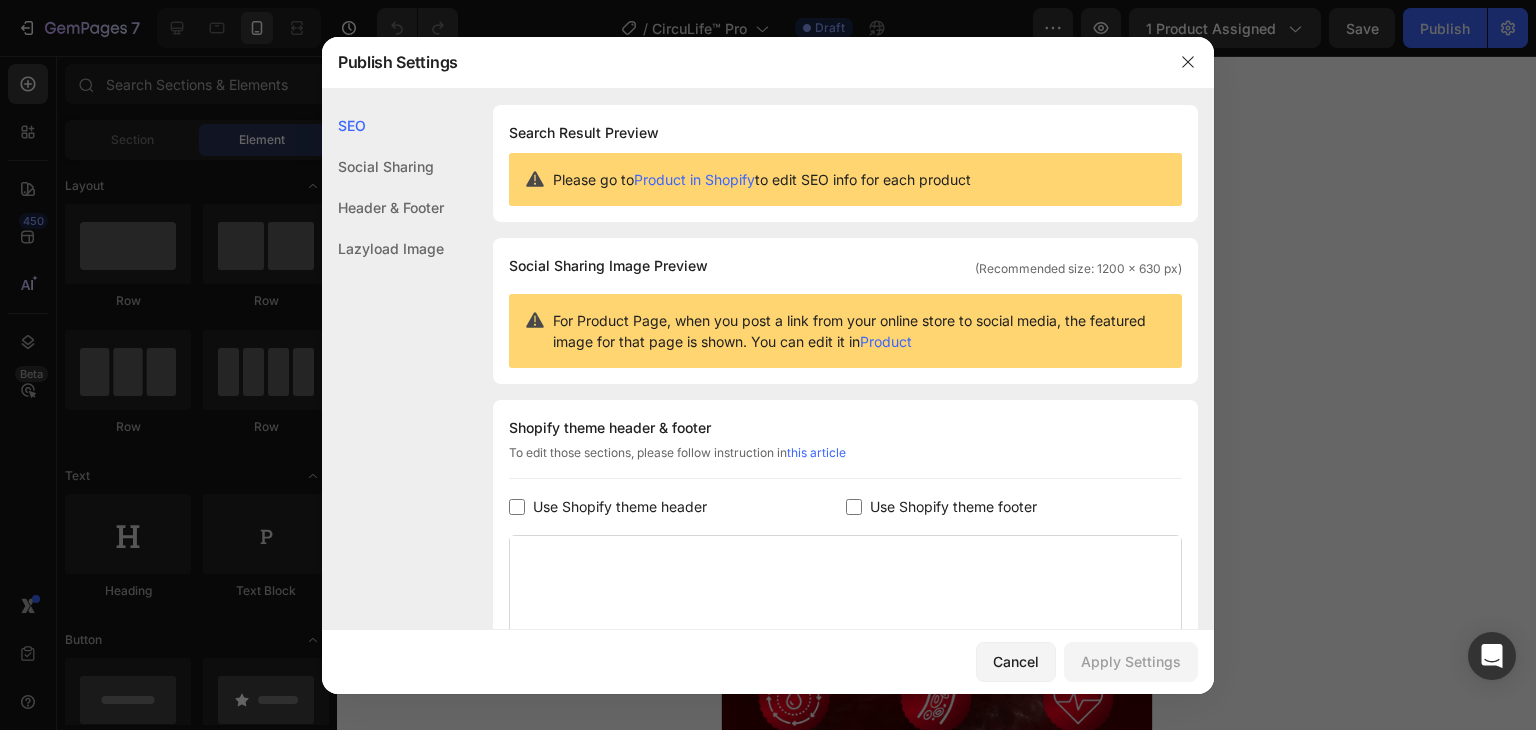 click on "Use Shopify theme footer" at bounding box center [949, 507] 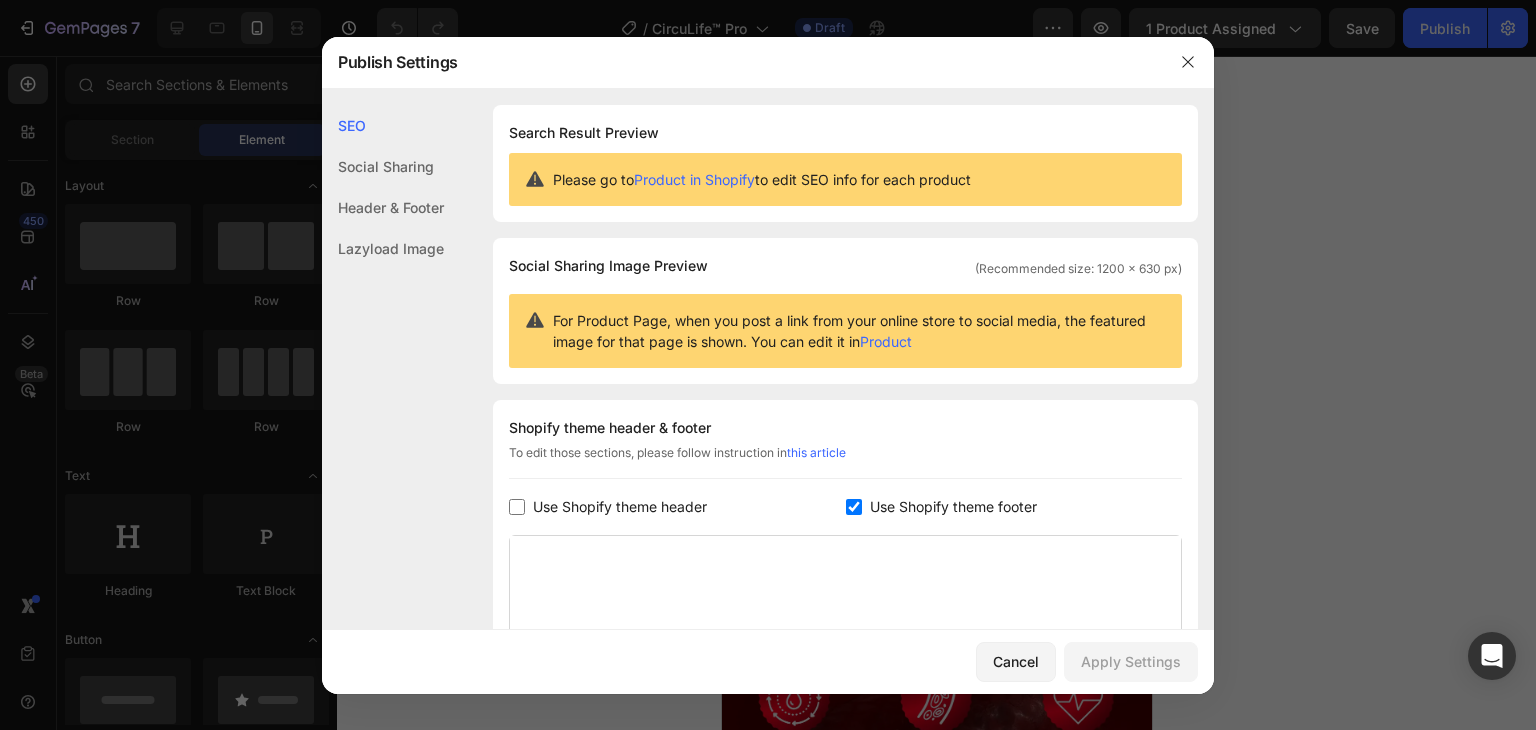 checkbox on "true" 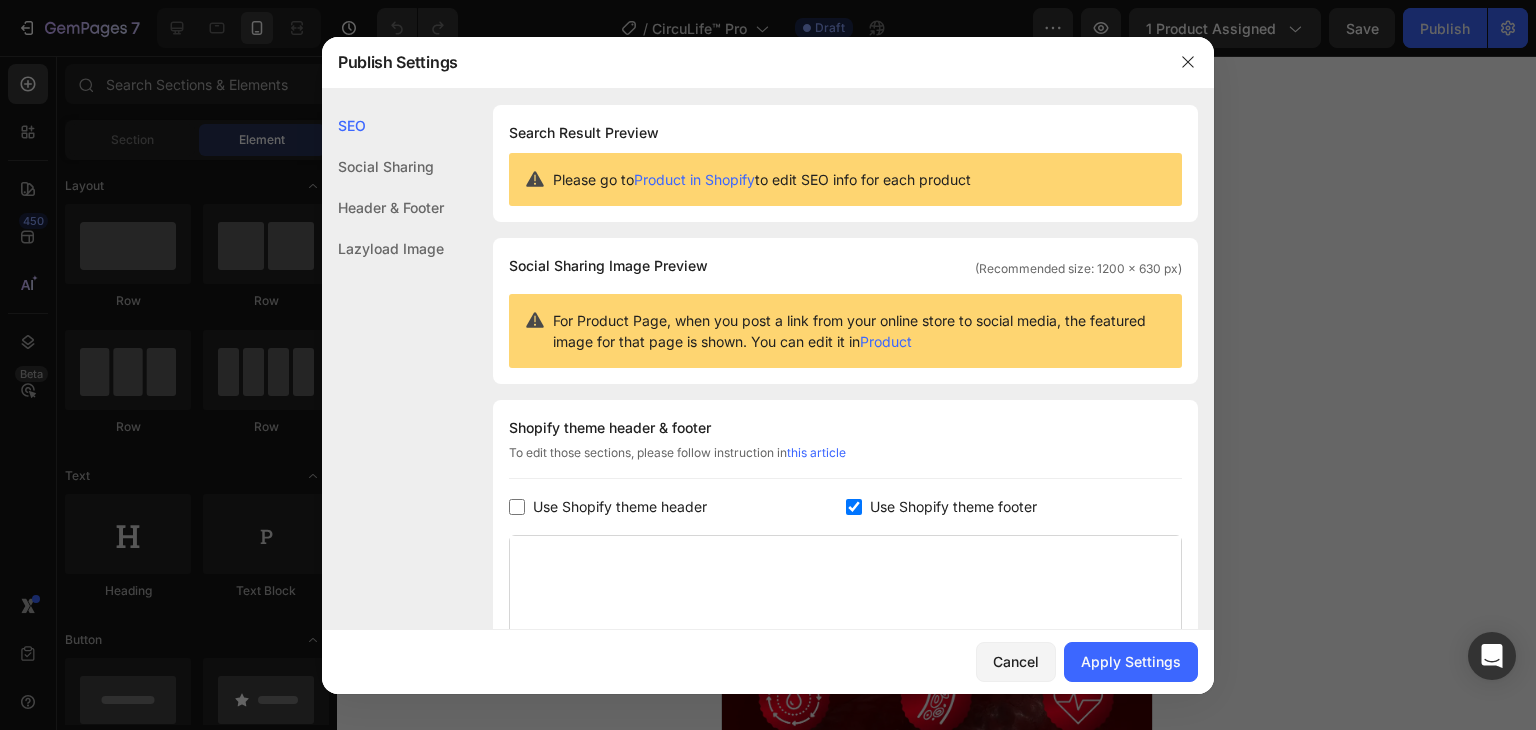 click on "Use Shopify theme header" at bounding box center [620, 507] 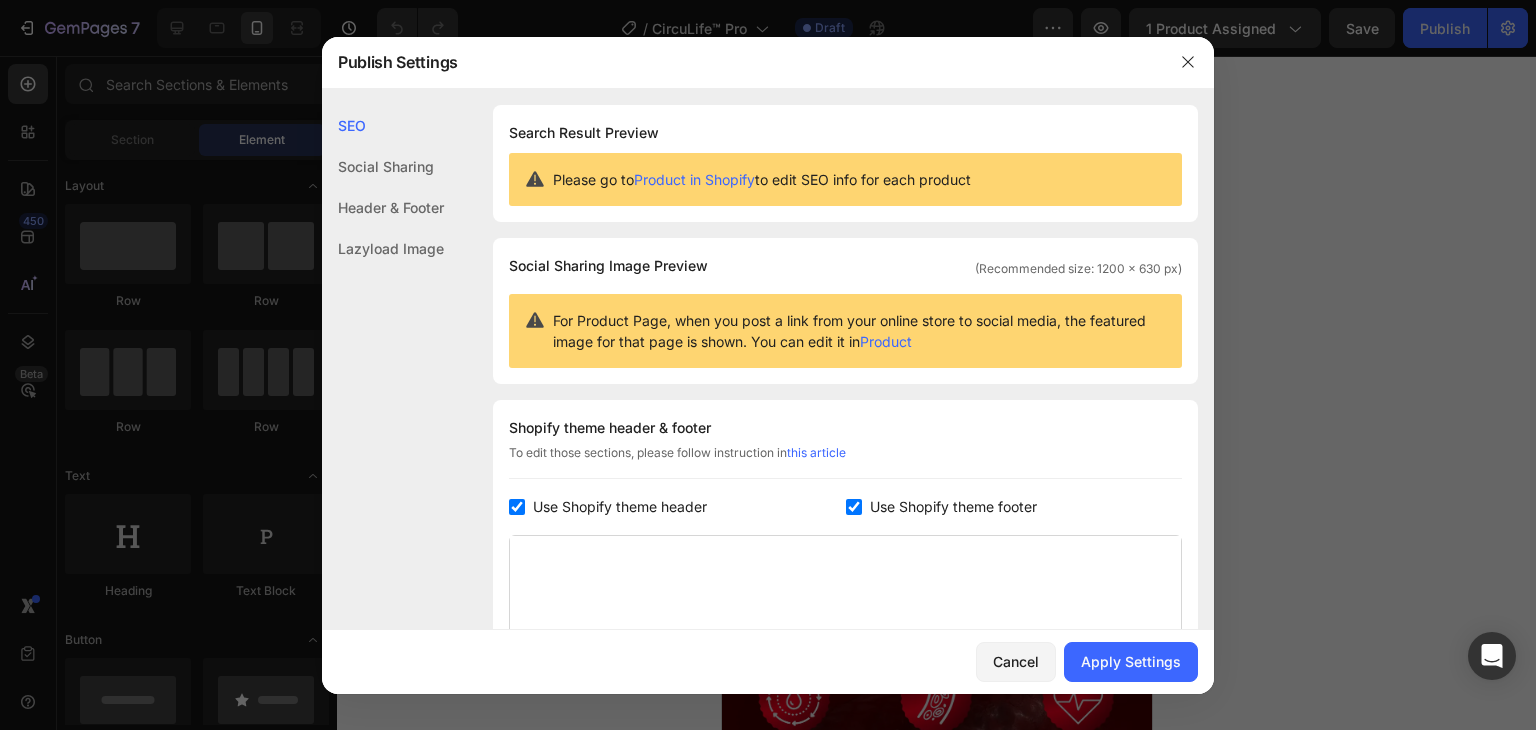 checkbox on "true" 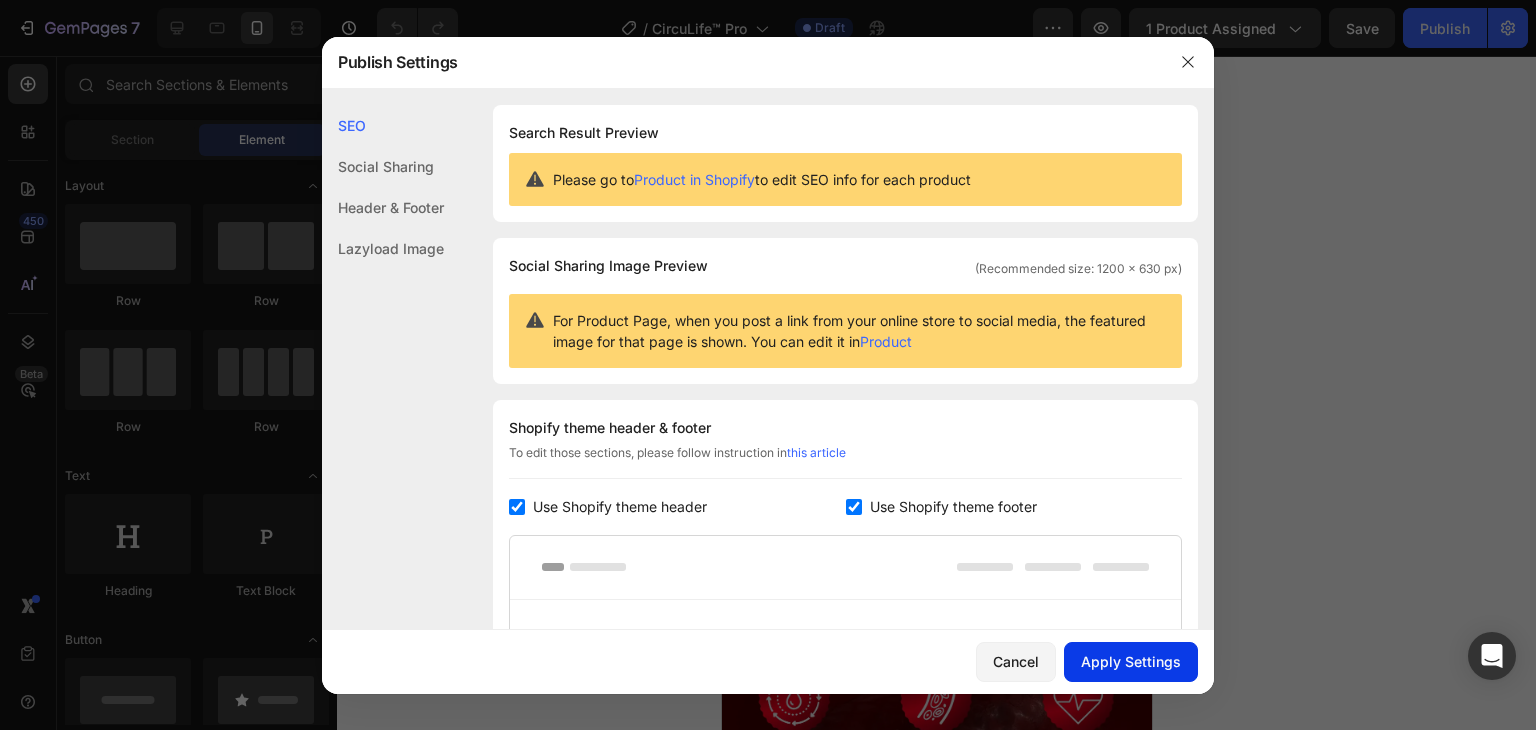 click on "Apply Settings" at bounding box center (1131, 661) 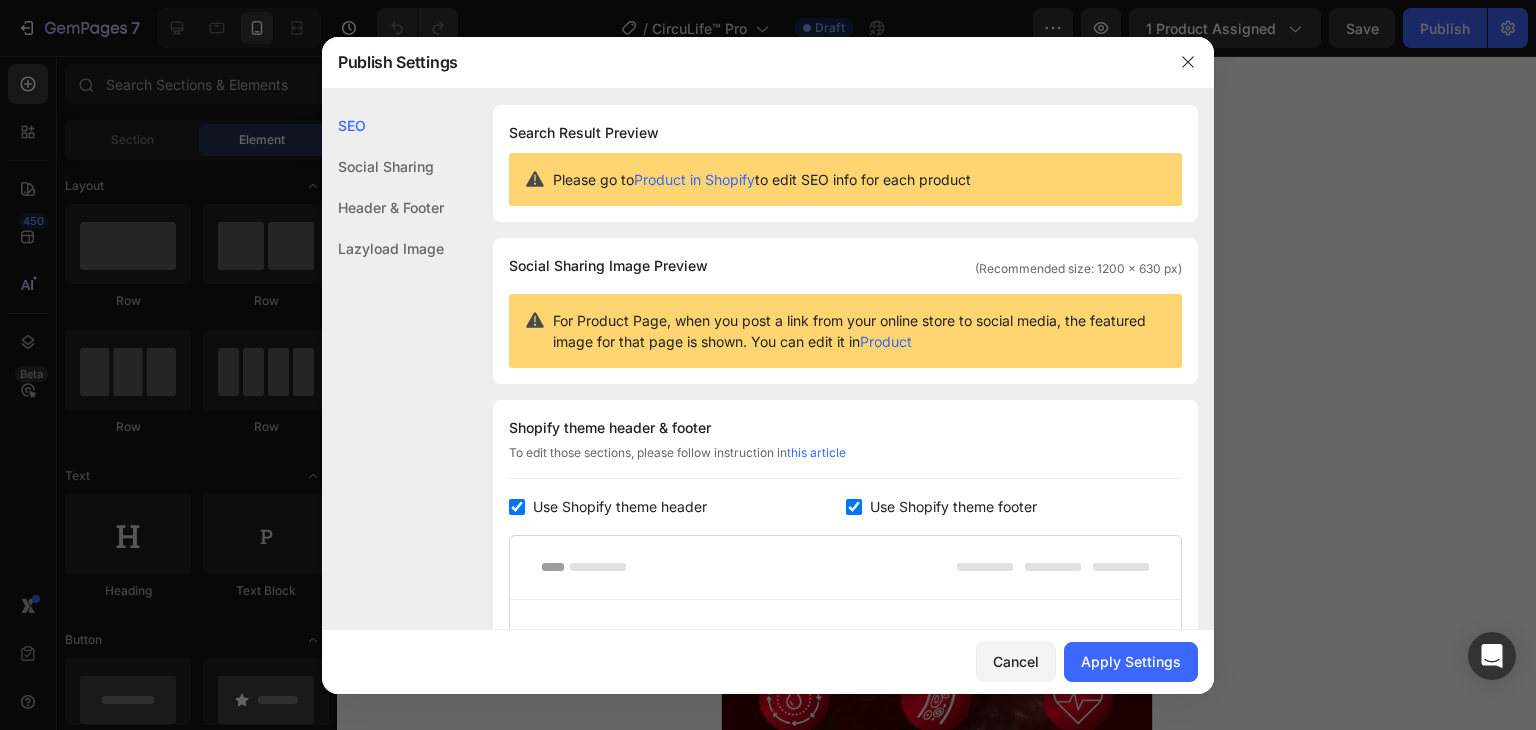 drag, startPoint x: 872, startPoint y: 505, endPoint x: 764, endPoint y: 505, distance: 108 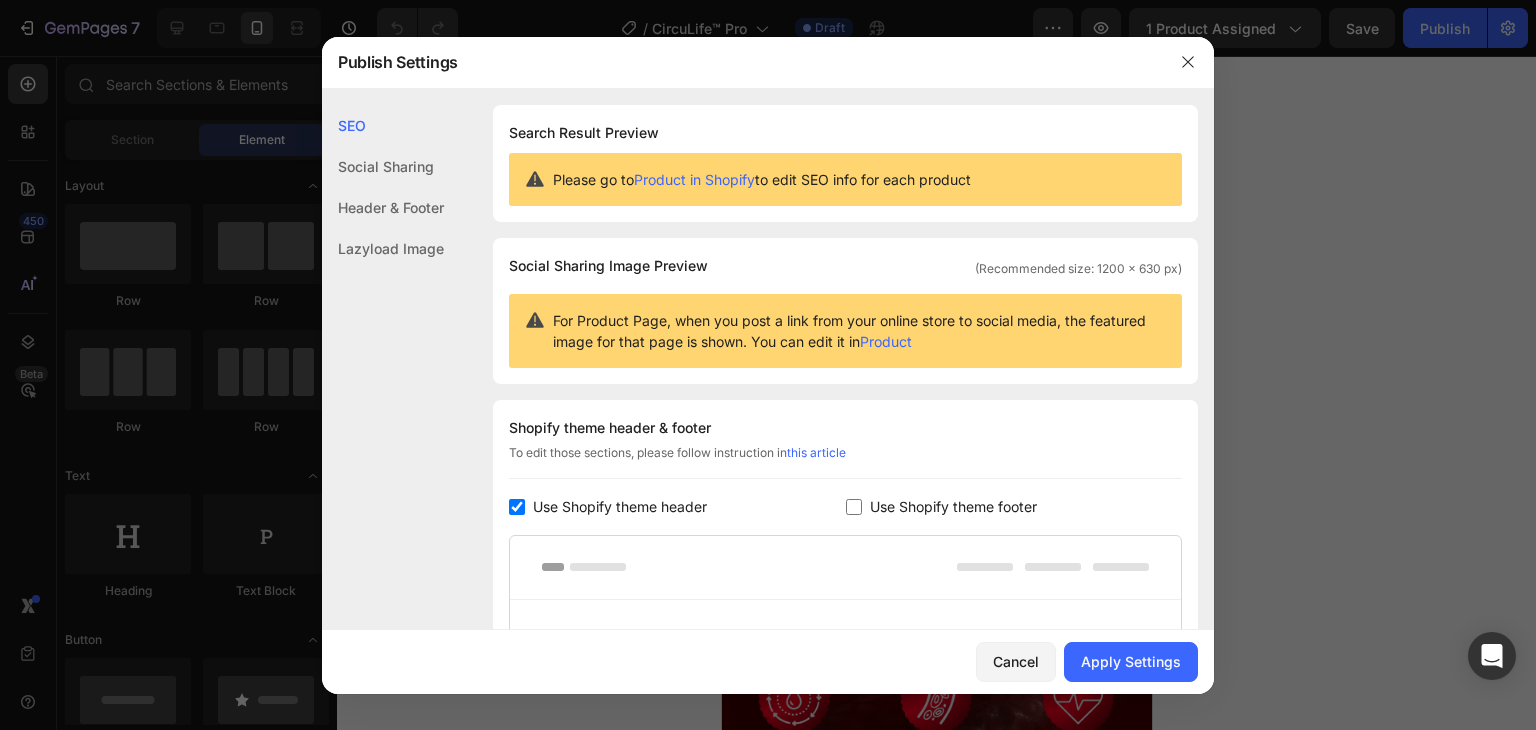 checkbox on "false" 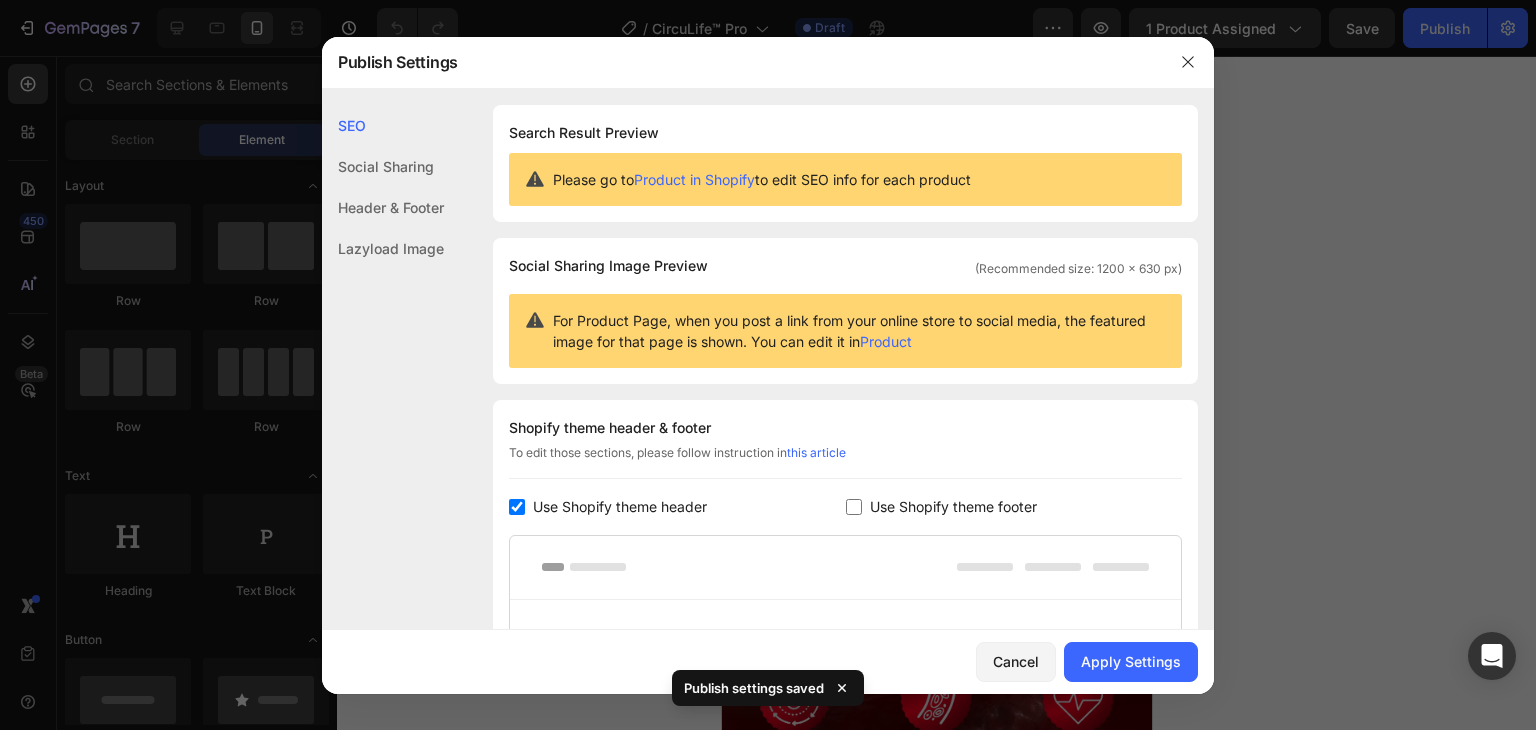 click on "Shopify theme header & footer  To edit those sections, please follow instruction in  this article Use Shopify theme header Use Shopify theme footer GemPages Design" 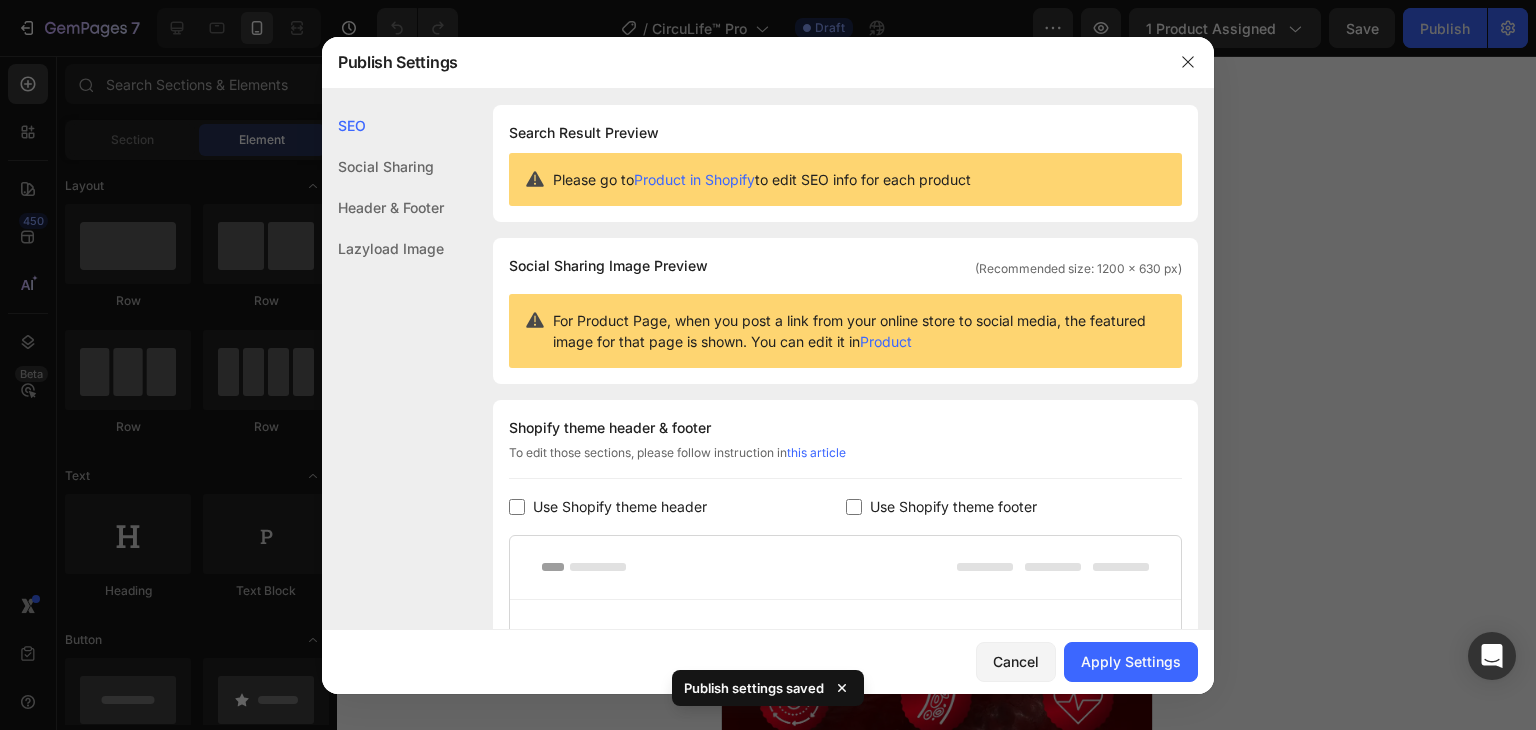 checkbox on "false" 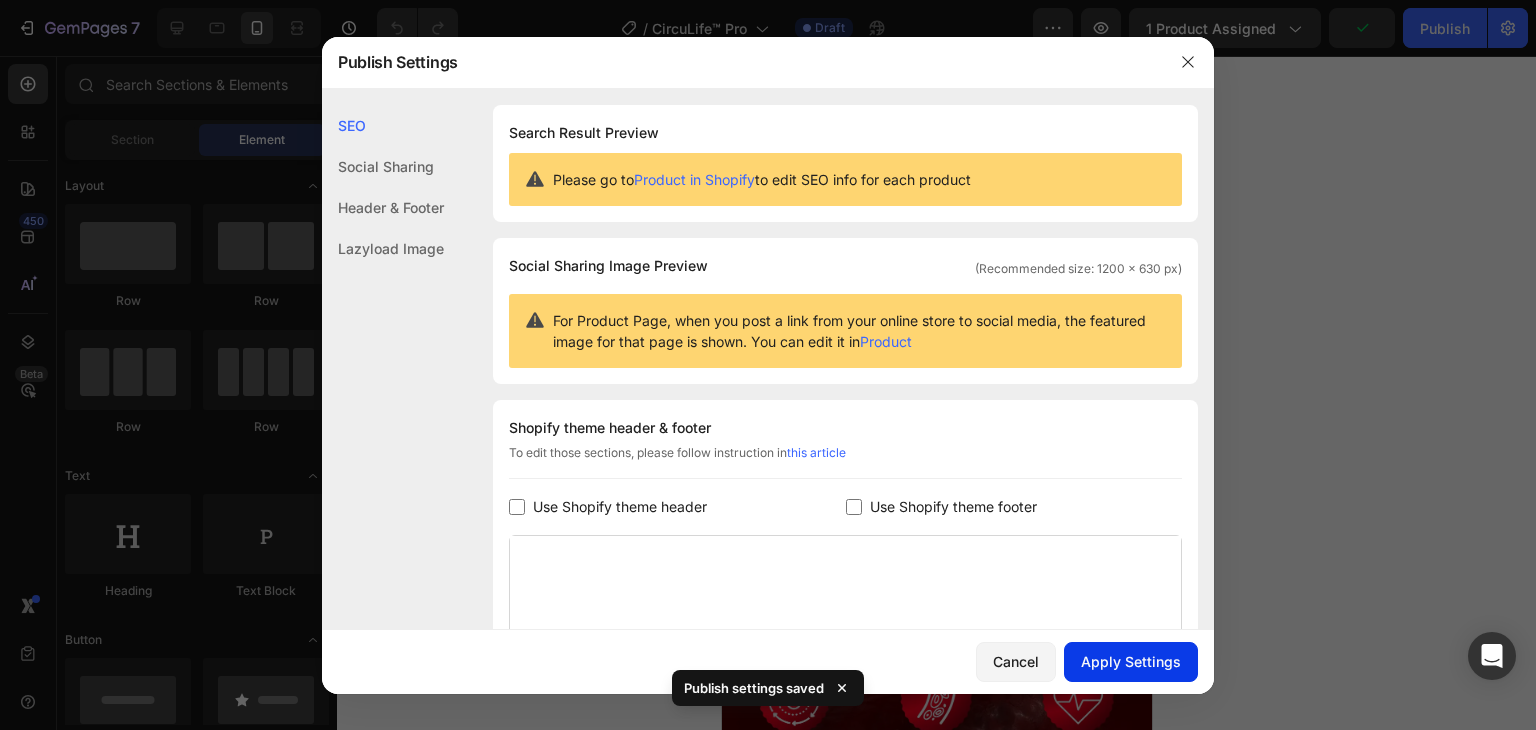 click on "Apply Settings" at bounding box center [1131, 661] 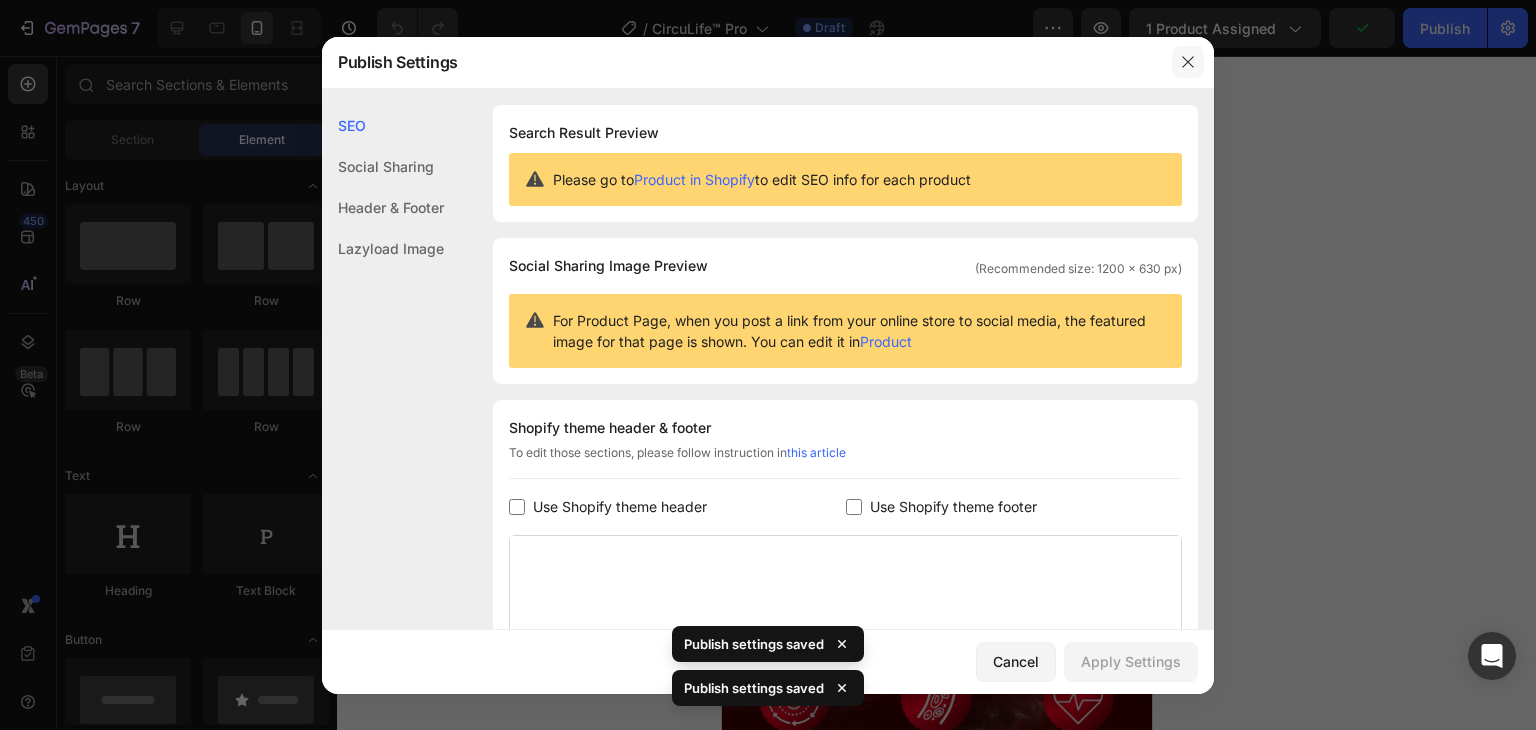 click 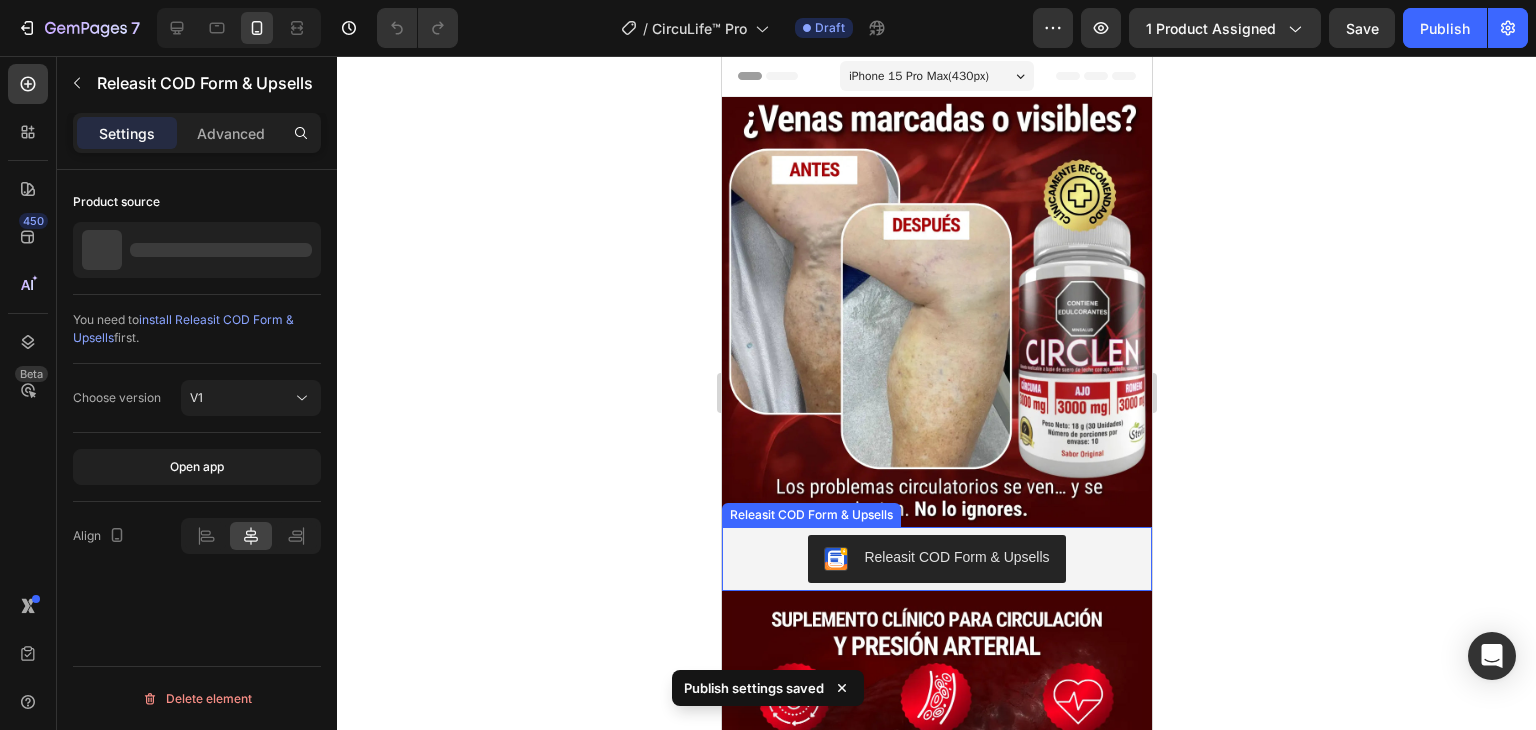 click on "Releasit COD Form & Upsells" at bounding box center (936, 559) 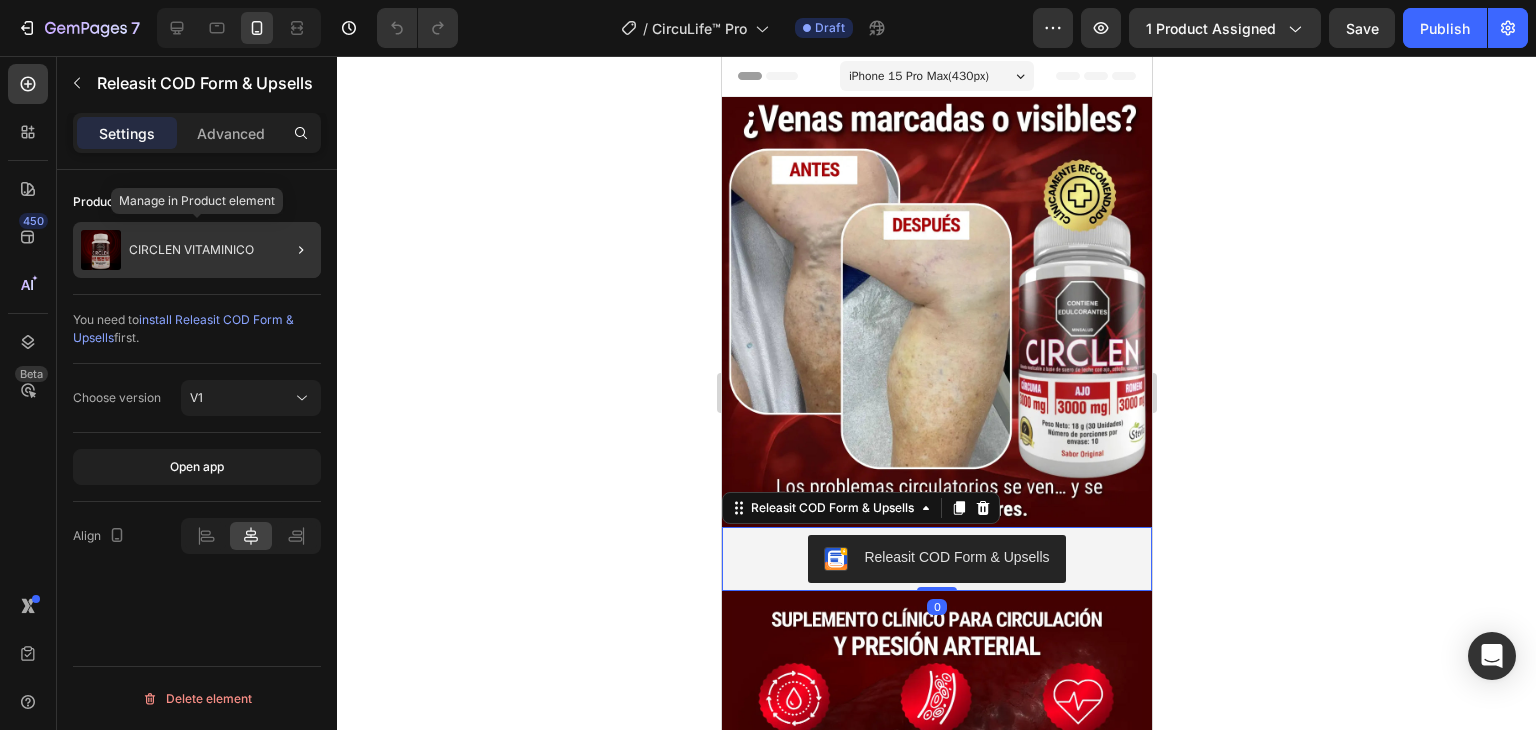 click on "CIRCLEN VITAMINICO" 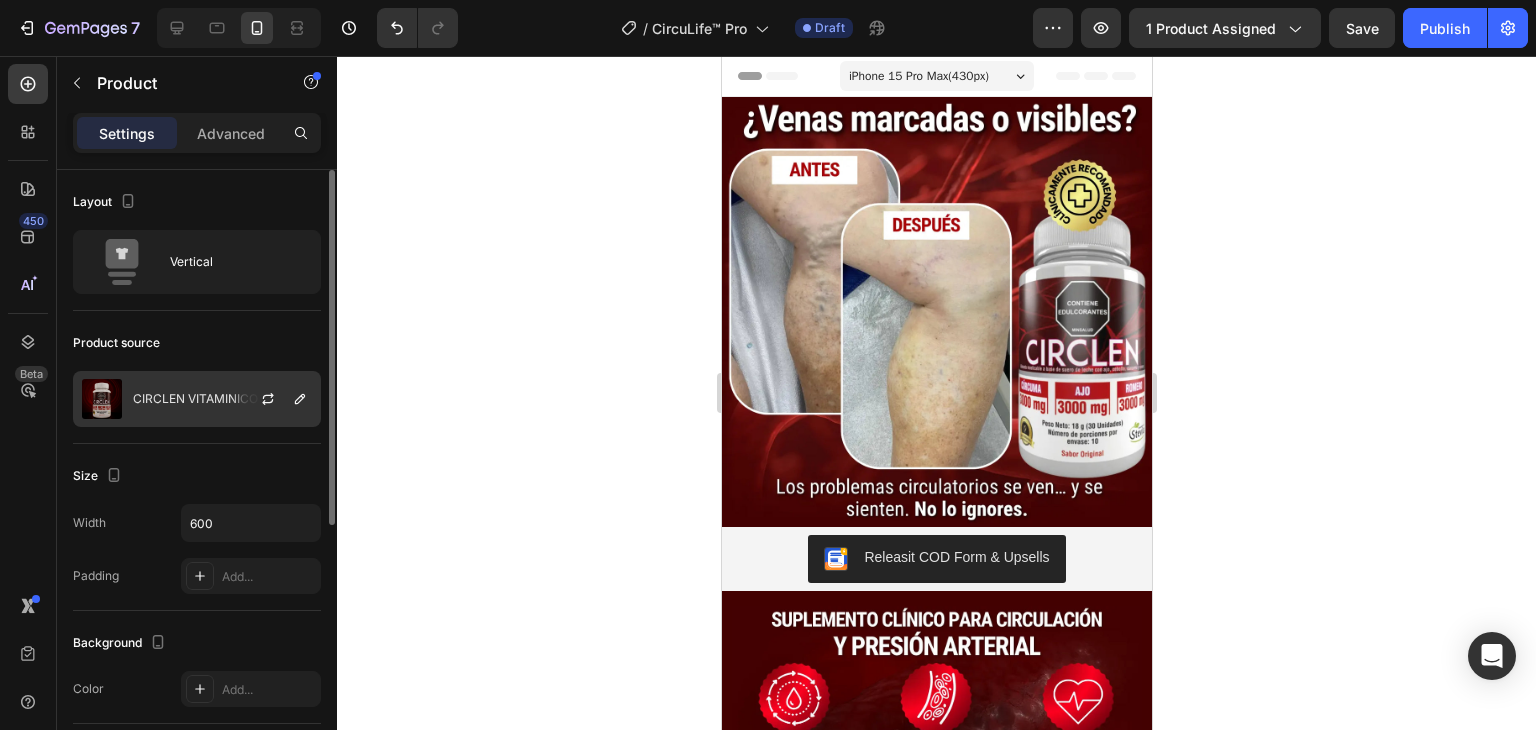 click at bounding box center [276, 399] 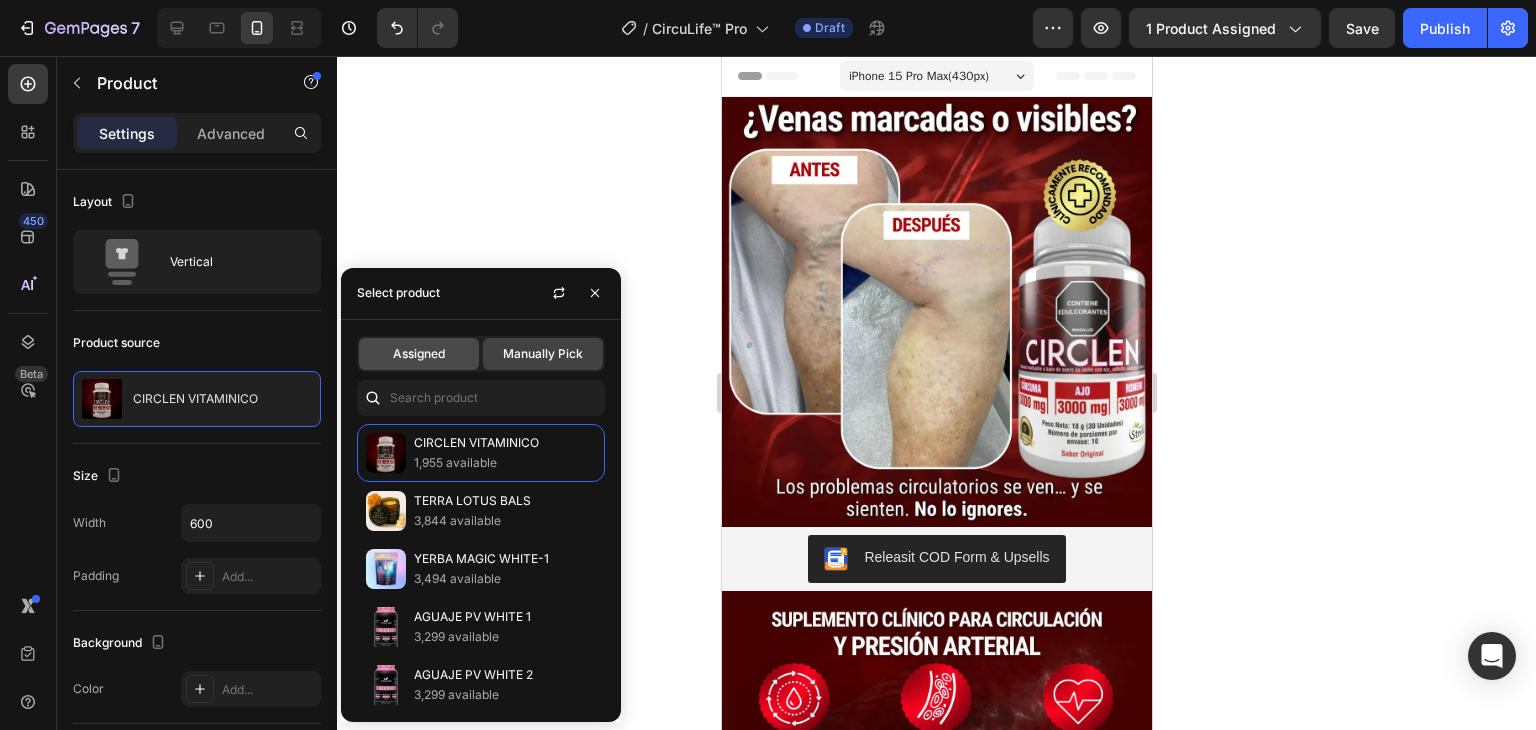click on "Assigned" 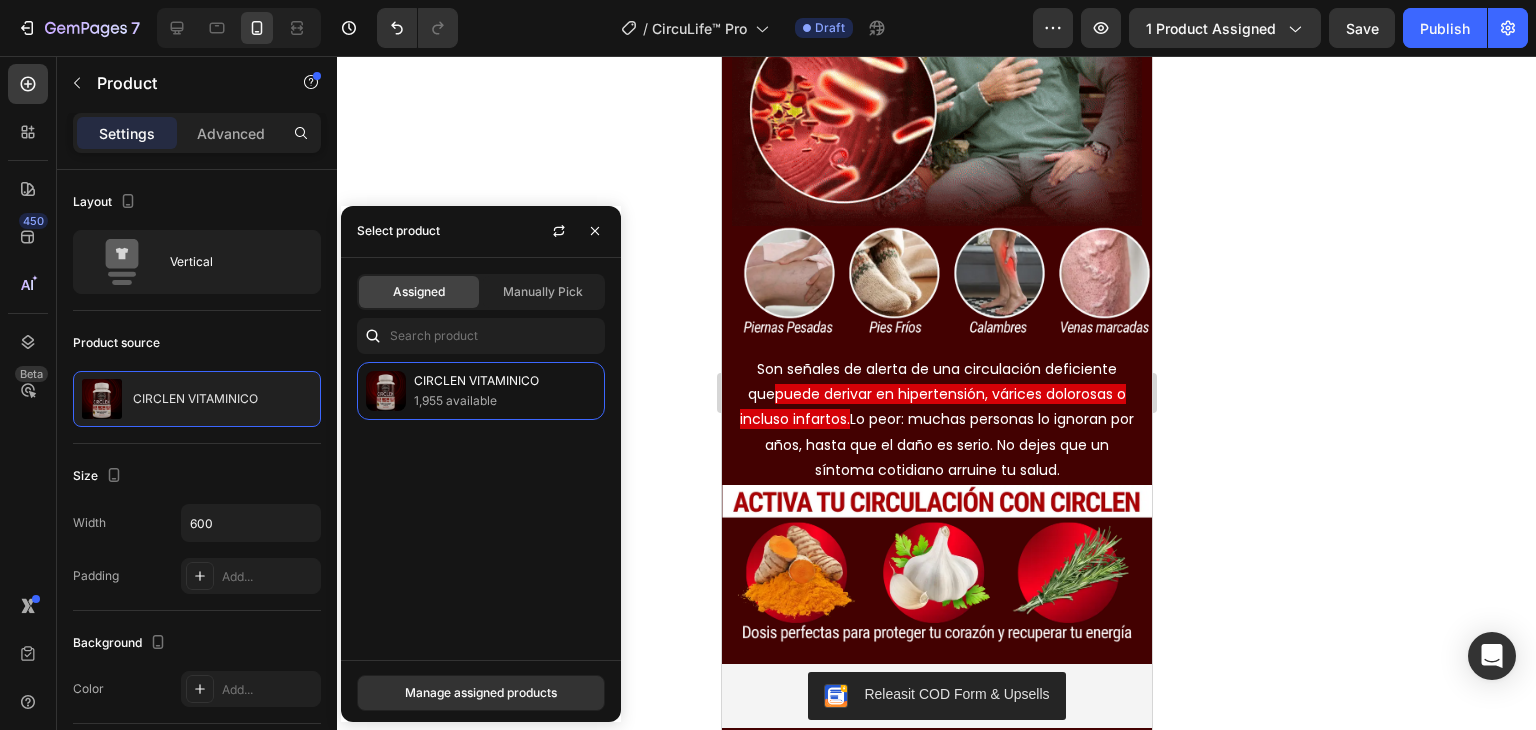 scroll, scrollTop: 1300, scrollLeft: 0, axis: vertical 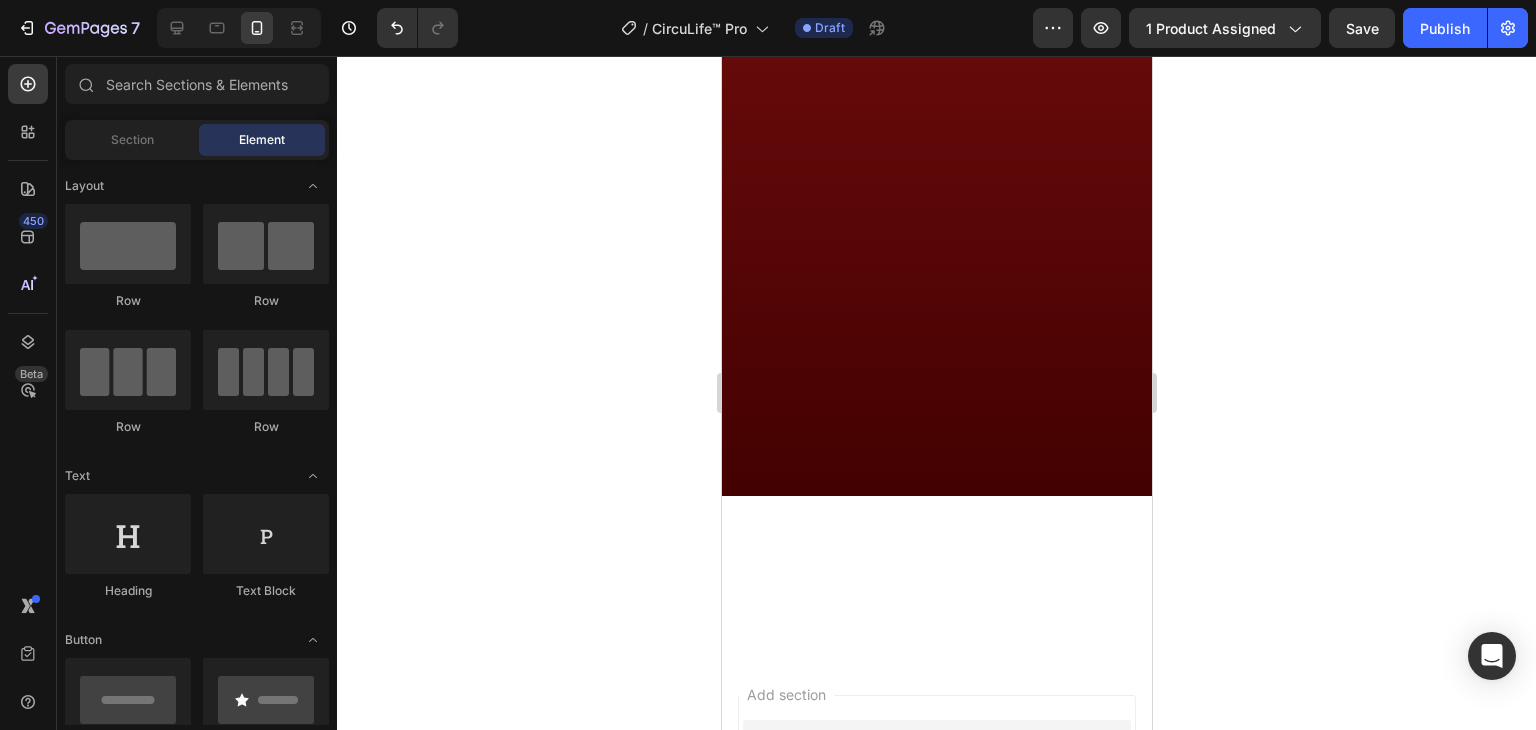 click on "Releasit COD Form & Upsells" at bounding box center [936, -351] 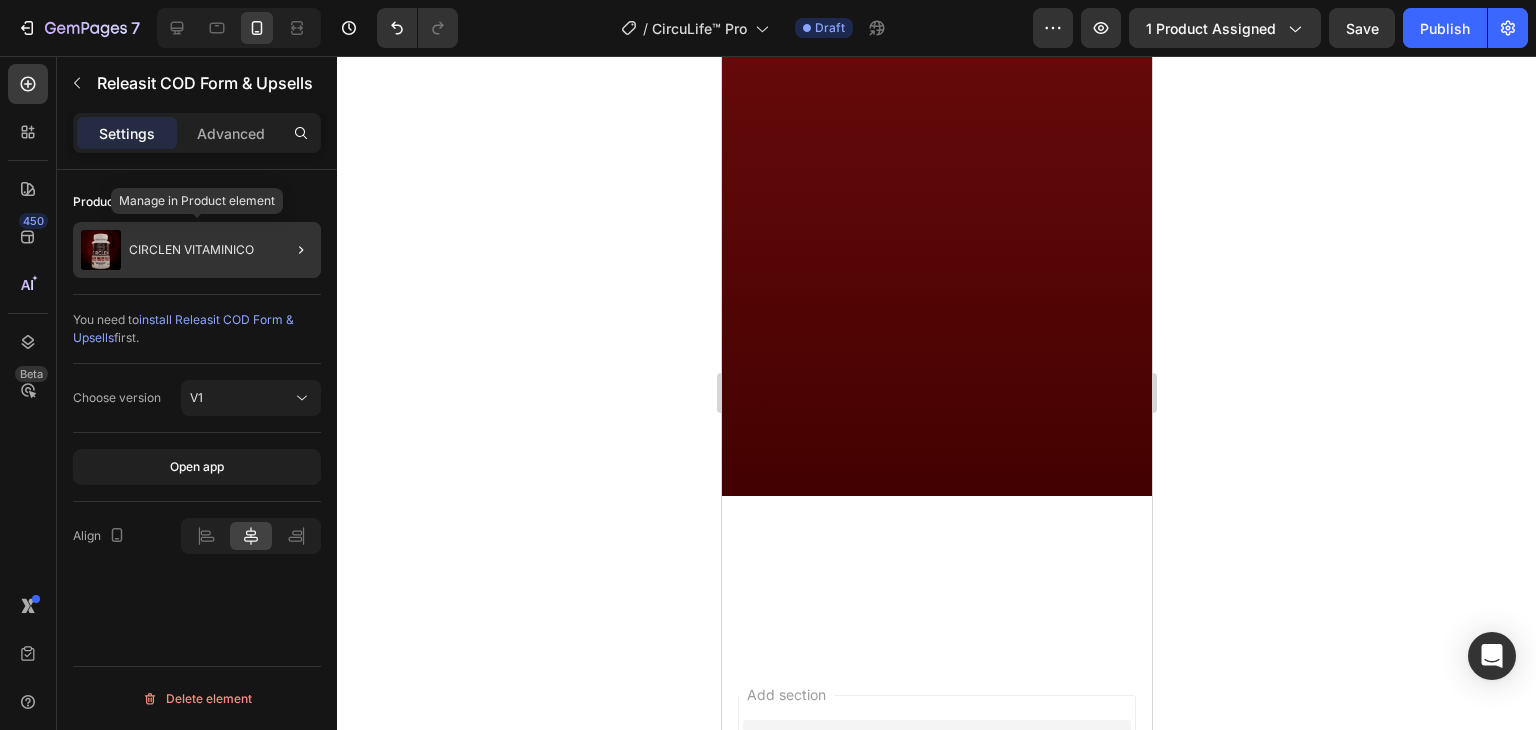 click on "CIRCLEN VITAMINICO" at bounding box center [191, 250] 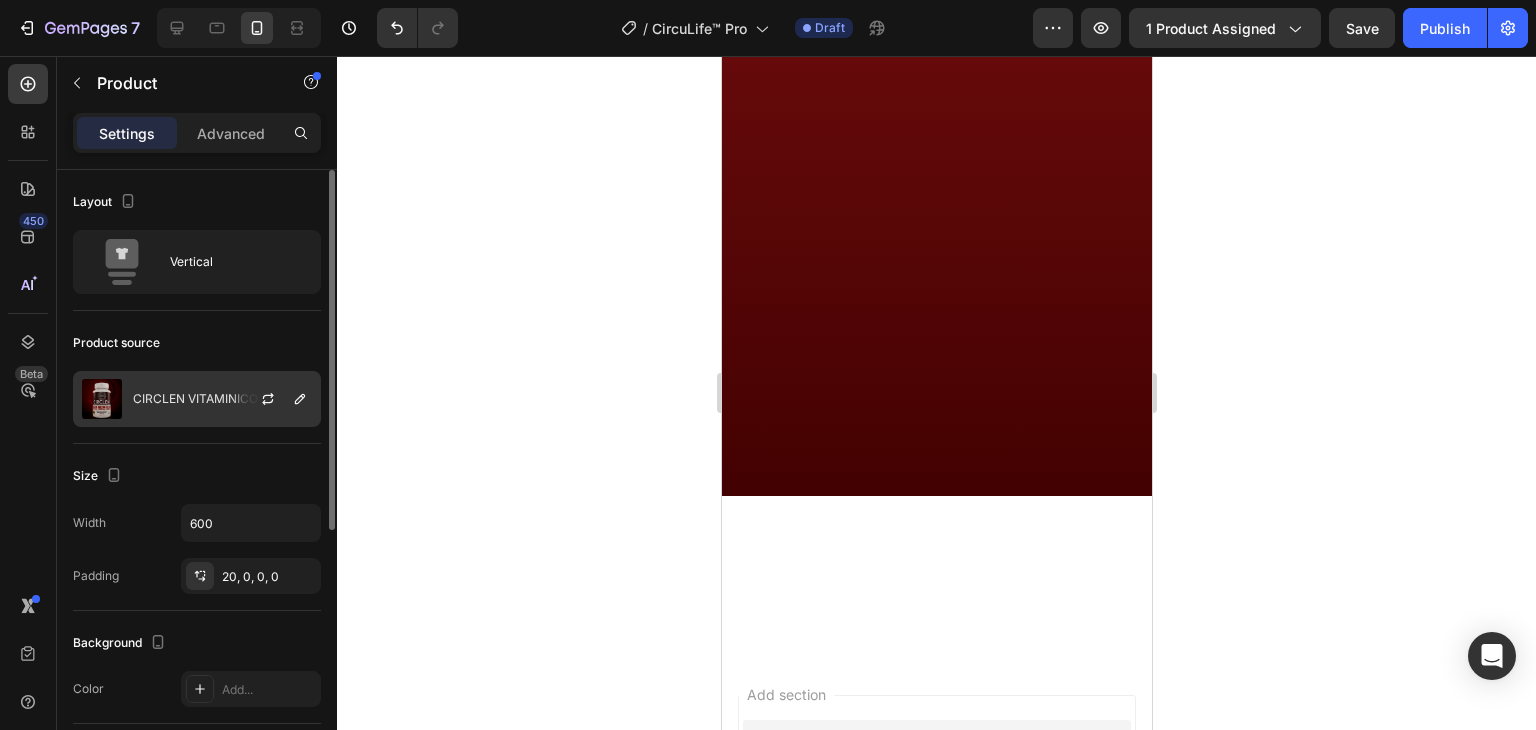 click at bounding box center (276, 399) 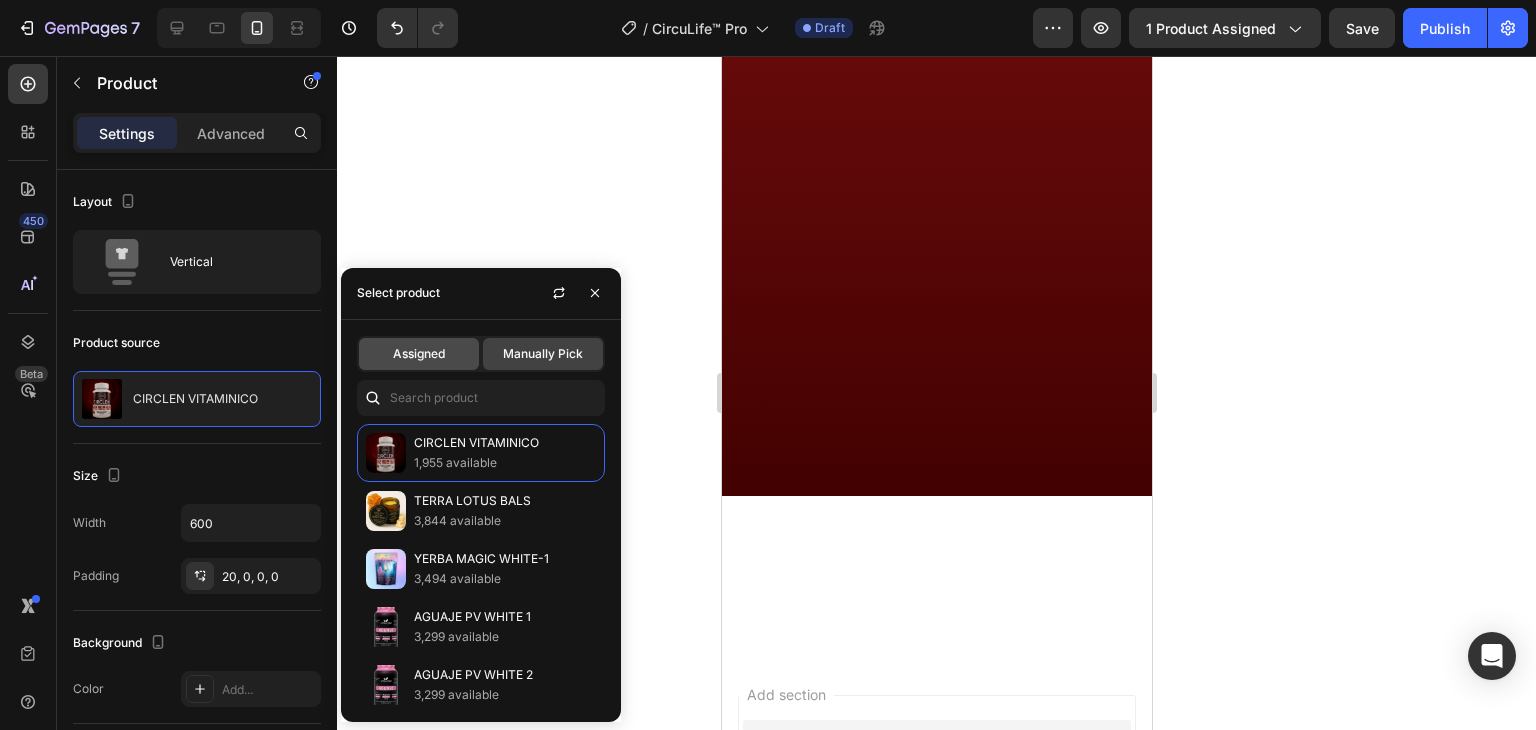 click on "Assigned" 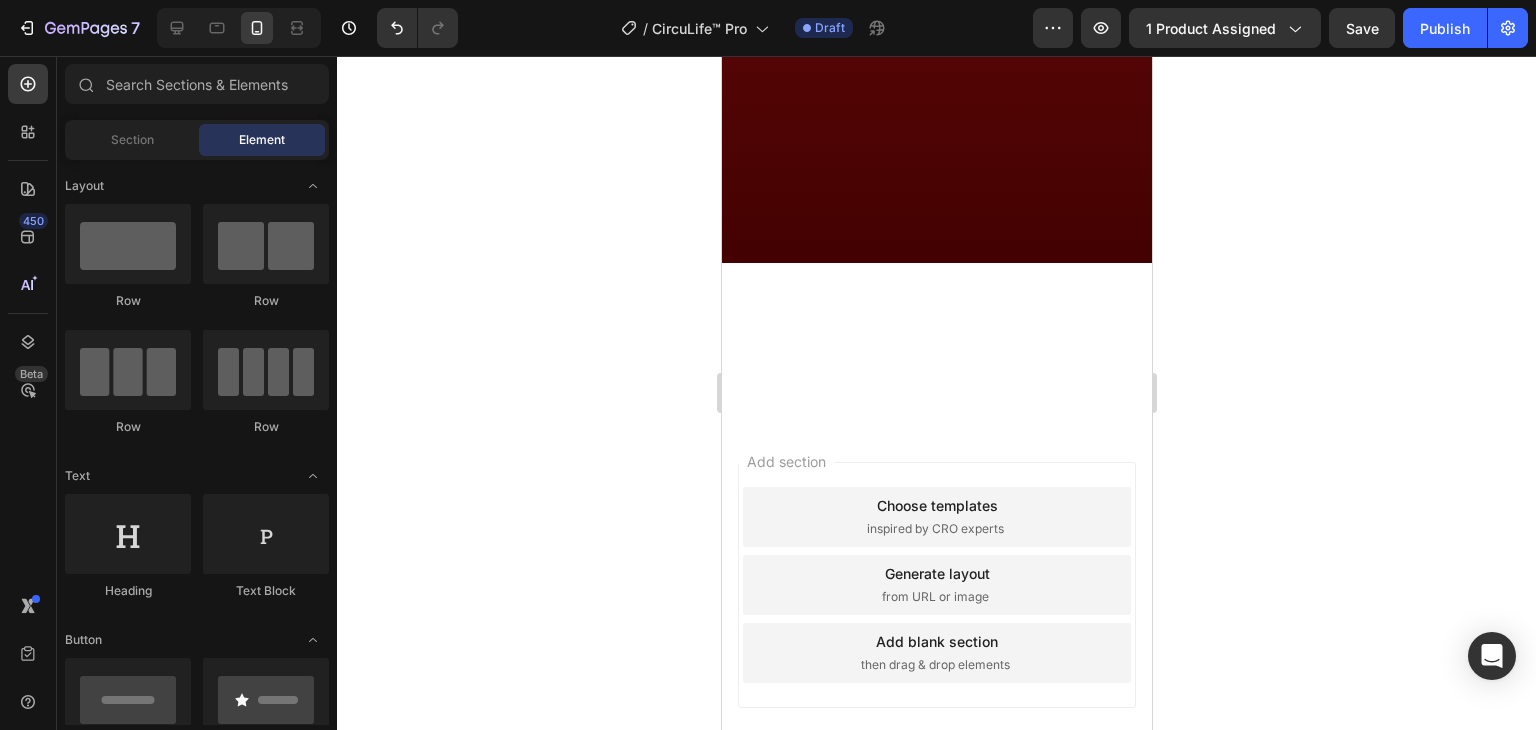 scroll, scrollTop: 3588, scrollLeft: 0, axis: vertical 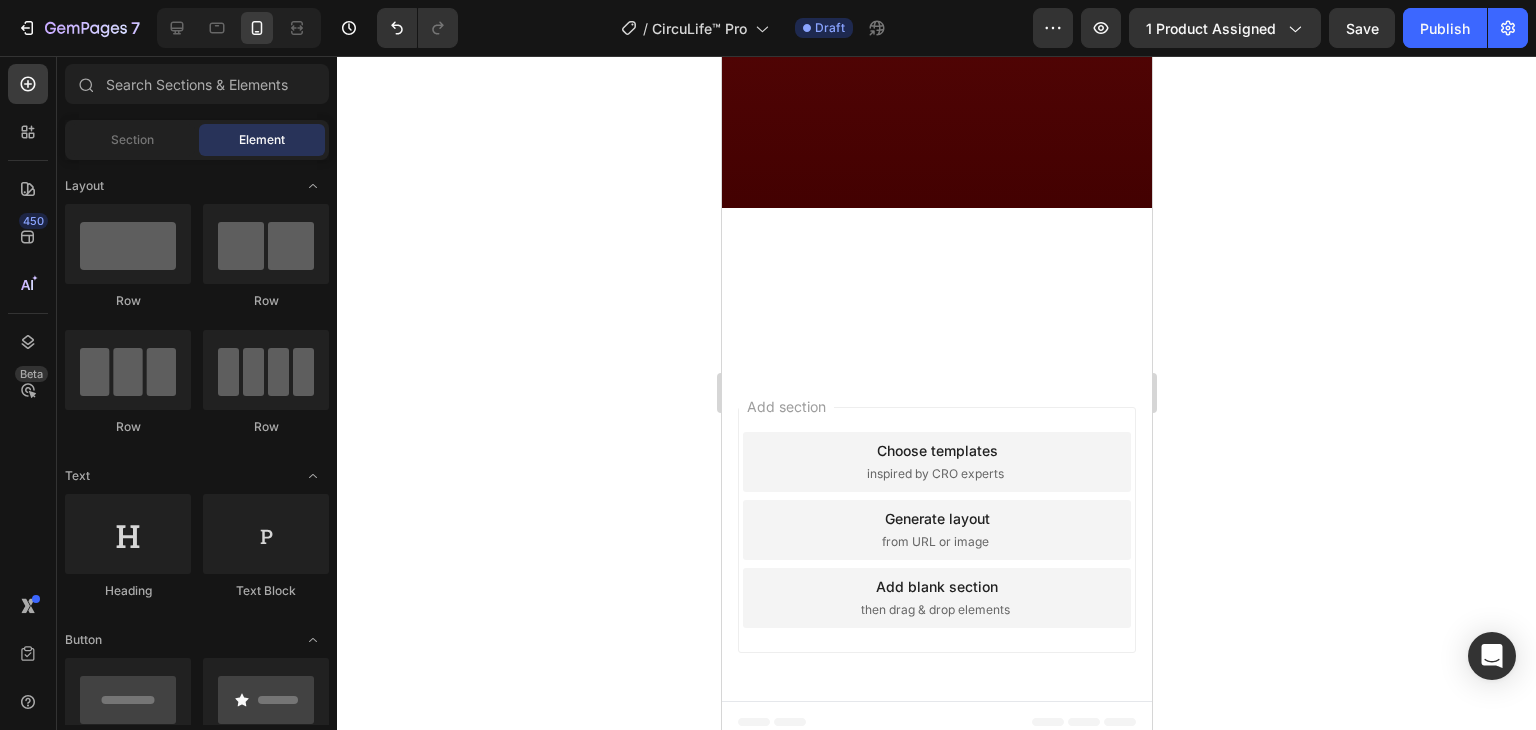 click on "Releasit COD Form & Upsells" at bounding box center [936, -607] 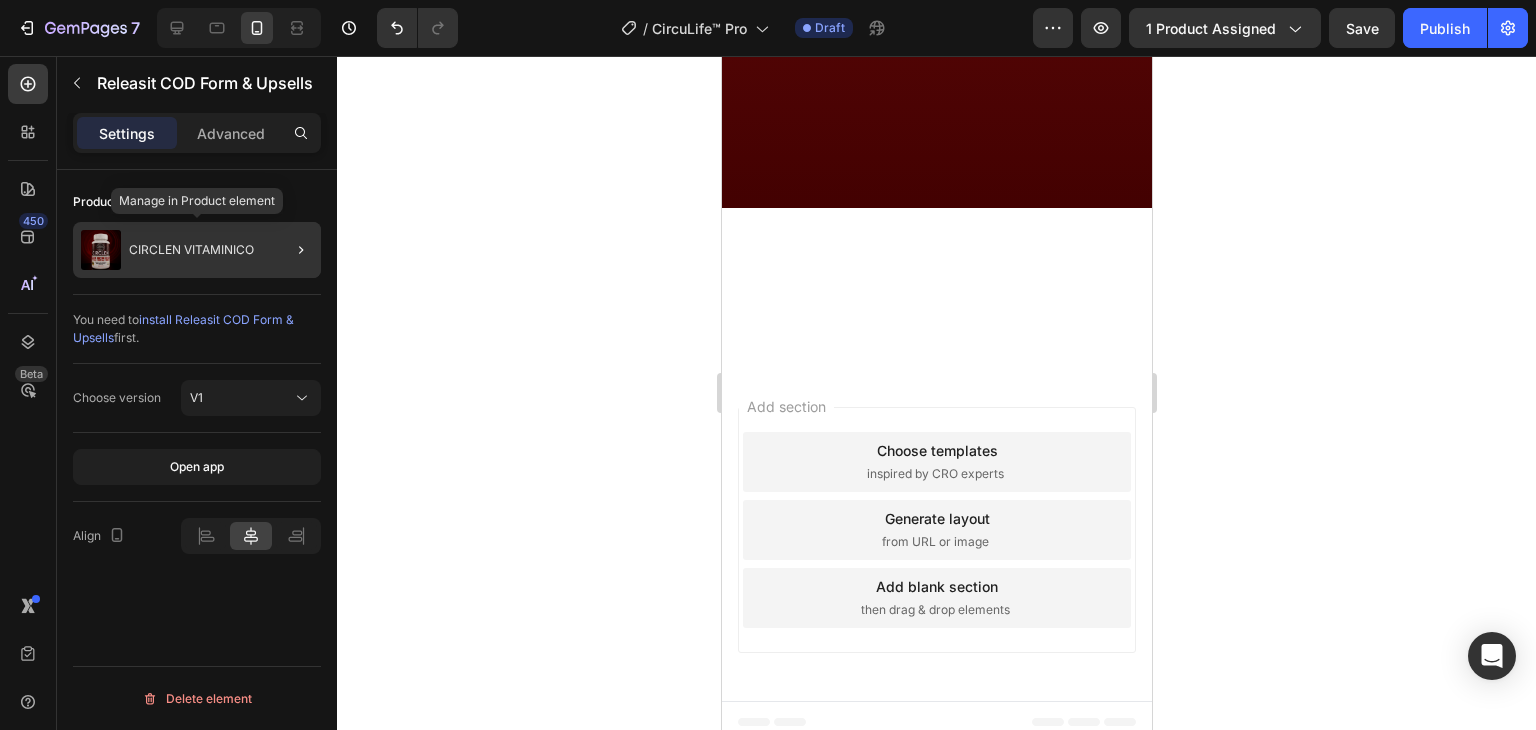 click on "CIRCLEN VITAMINICO" at bounding box center (191, 250) 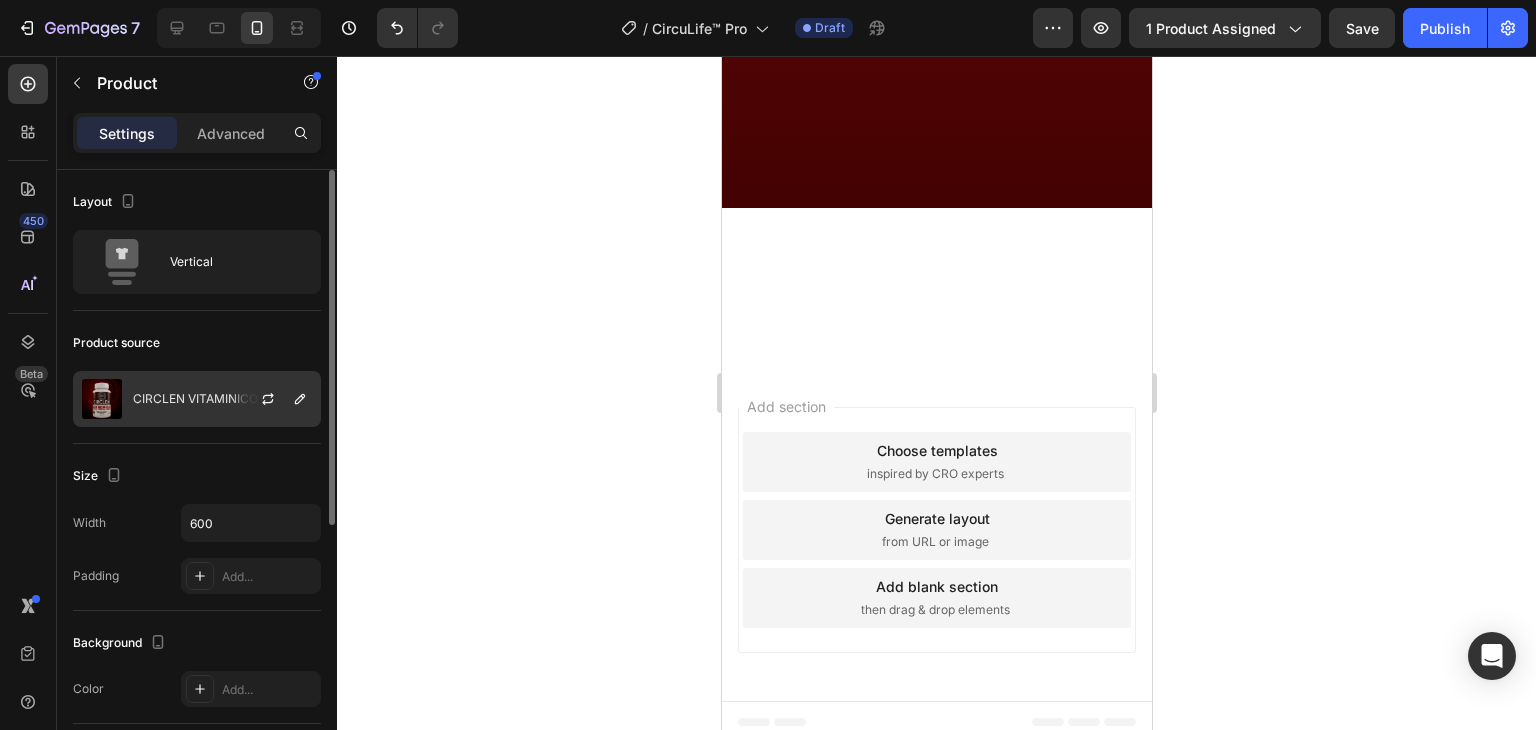 click at bounding box center (276, 399) 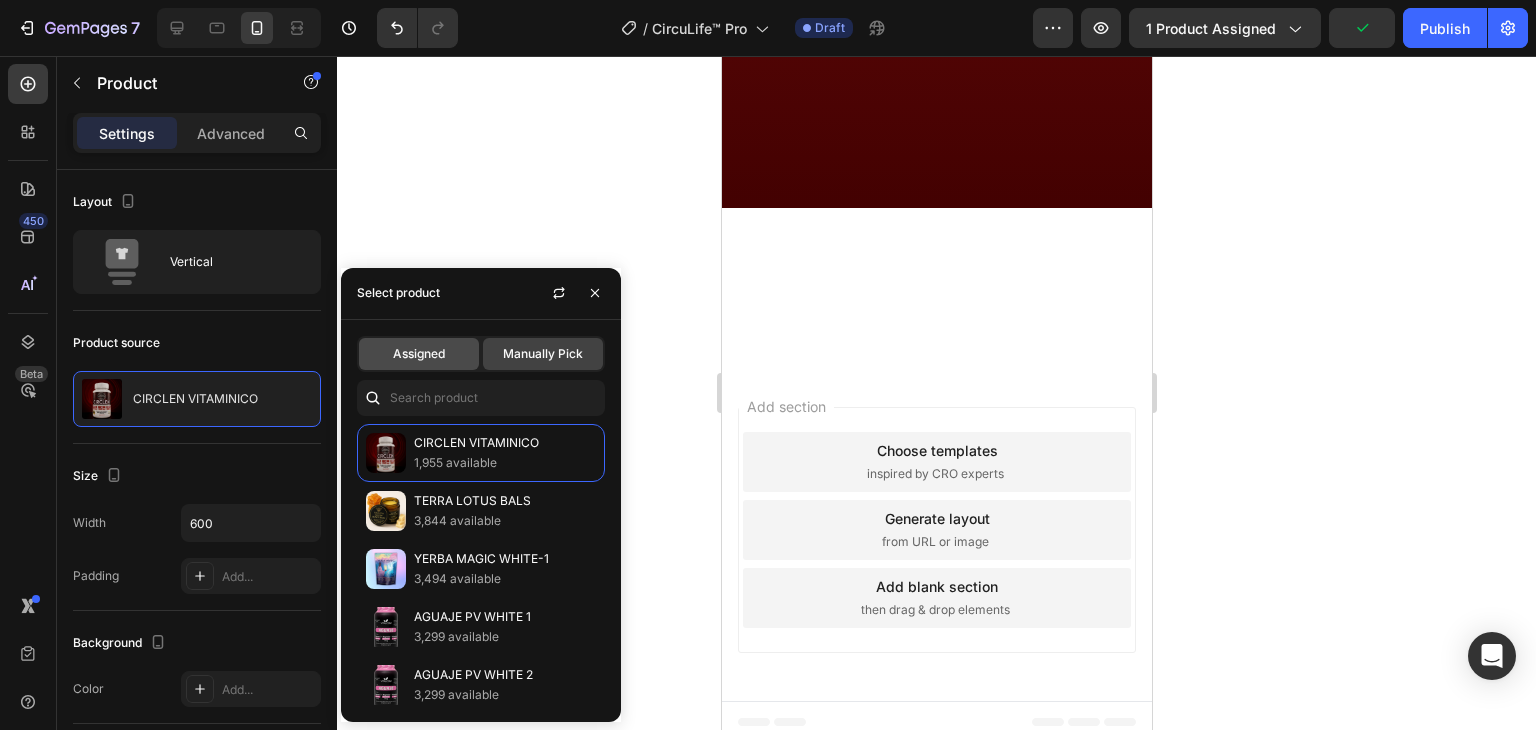 click on "Assigned" 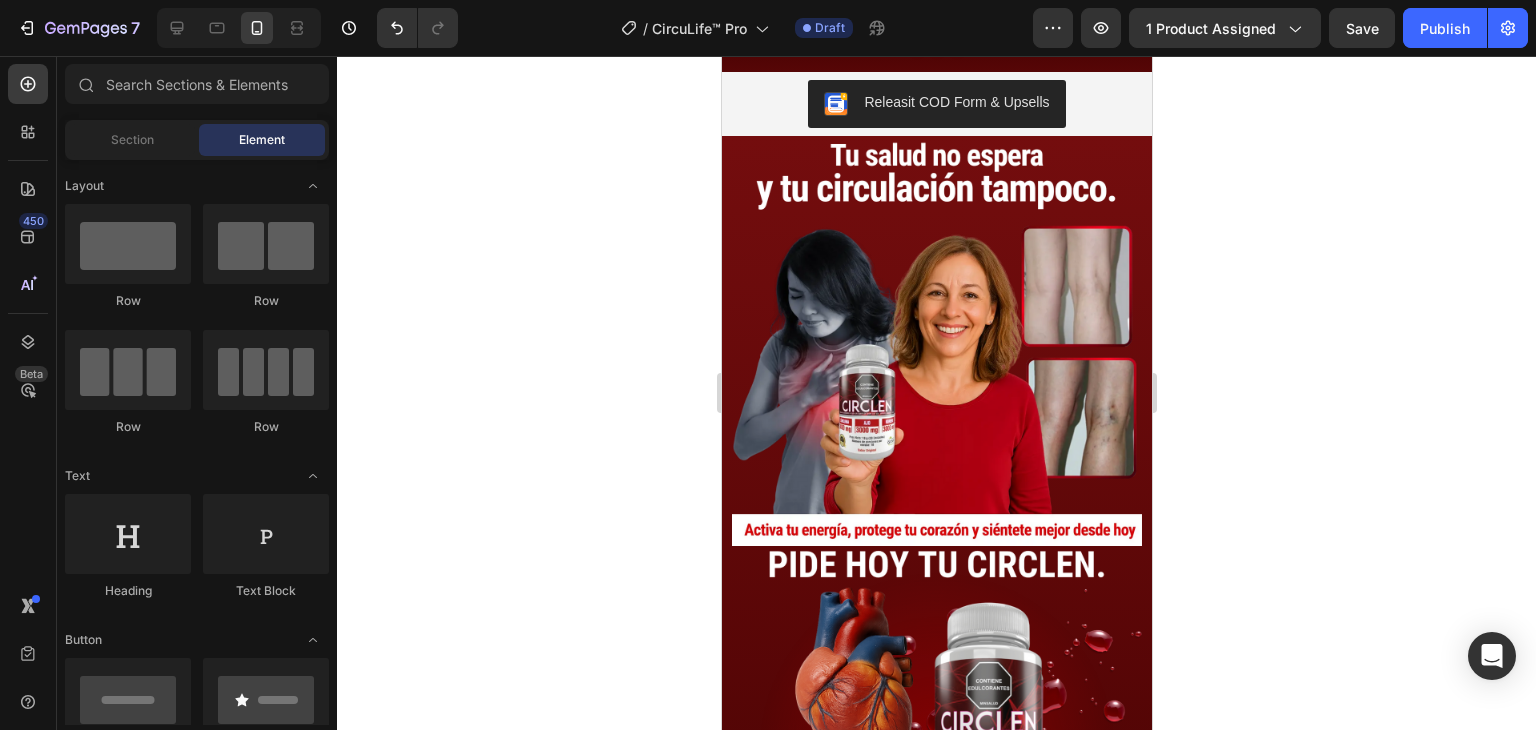 scroll, scrollTop: 4049, scrollLeft: 0, axis: vertical 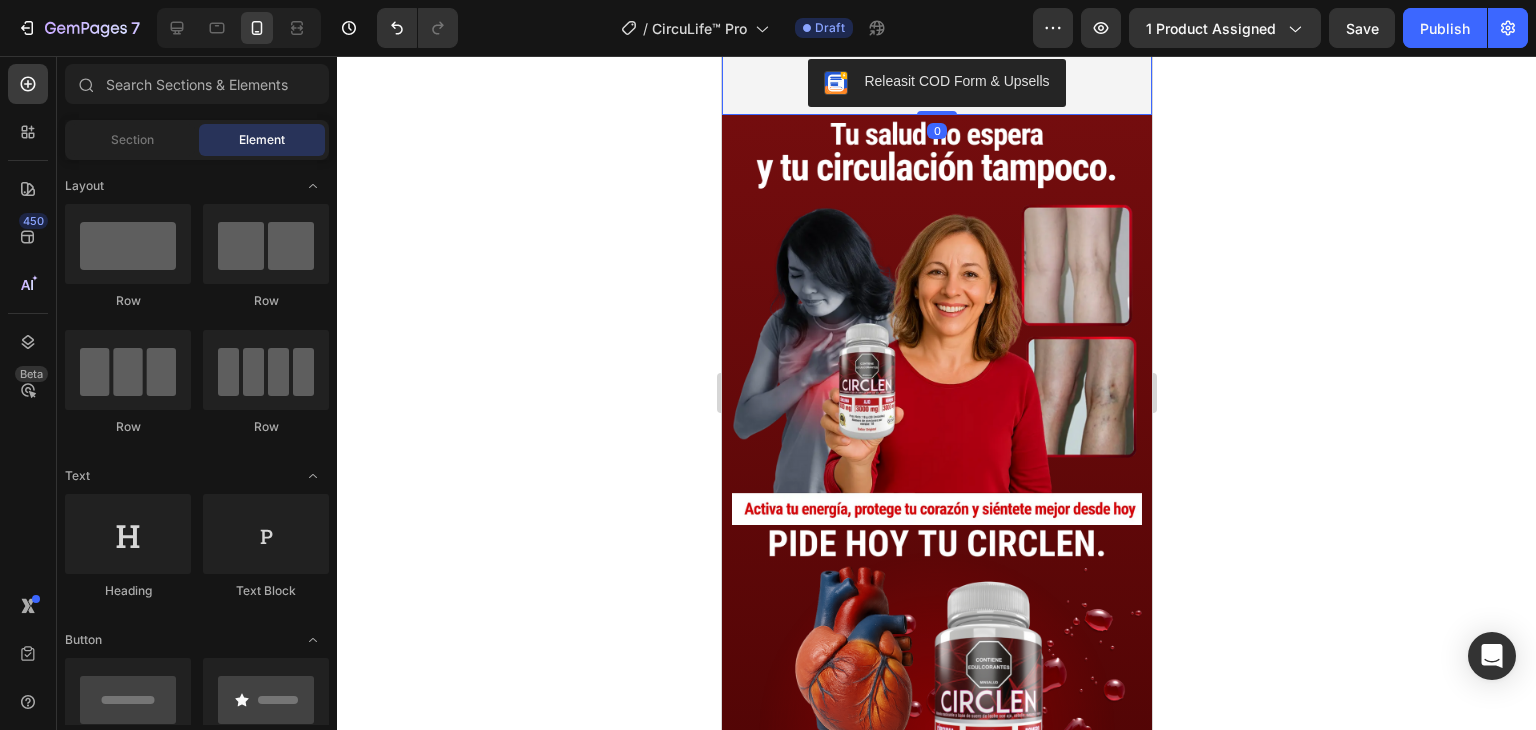 click on "Releasit COD Form & Upsells" at bounding box center [936, 83] 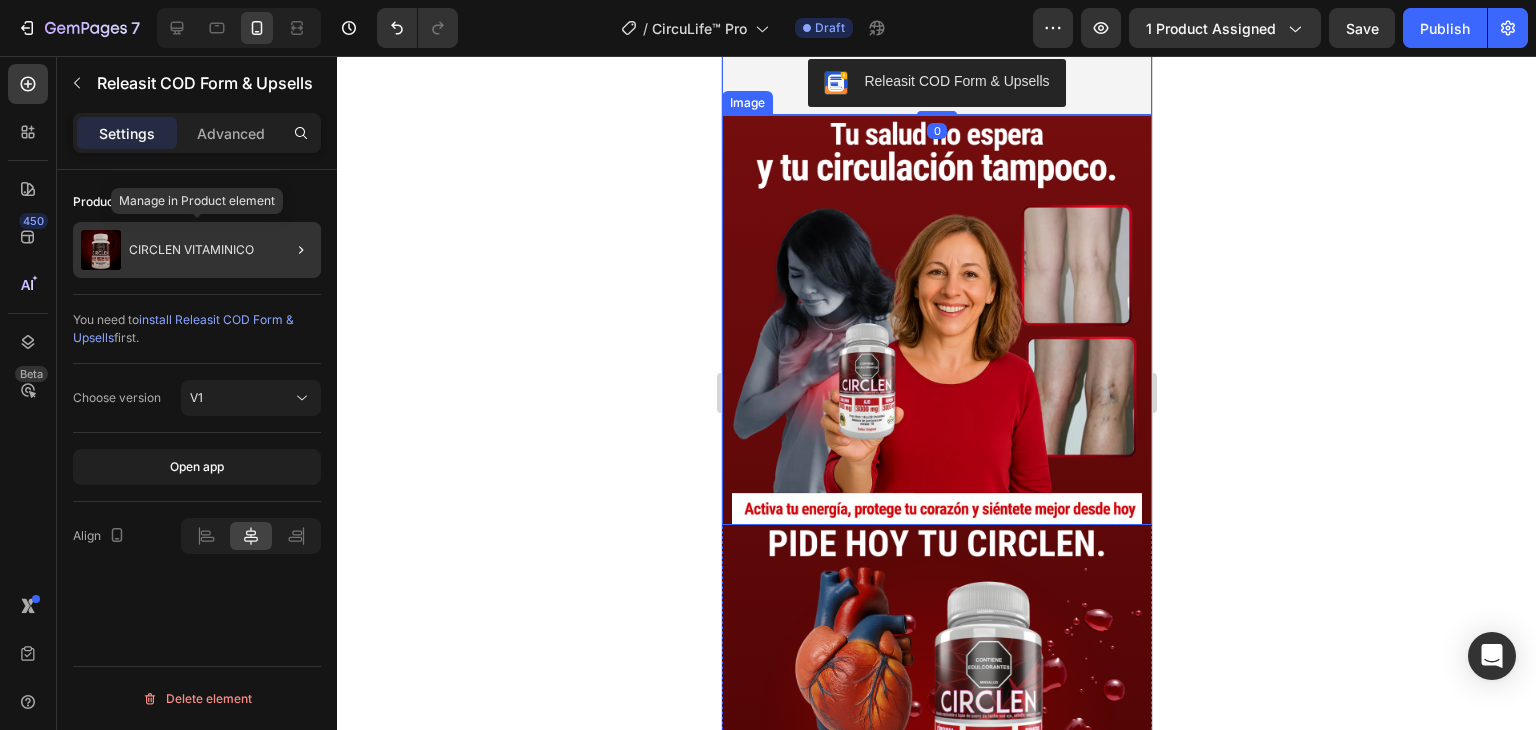 click on "CIRCLEN VITAMINICO" at bounding box center (191, 250) 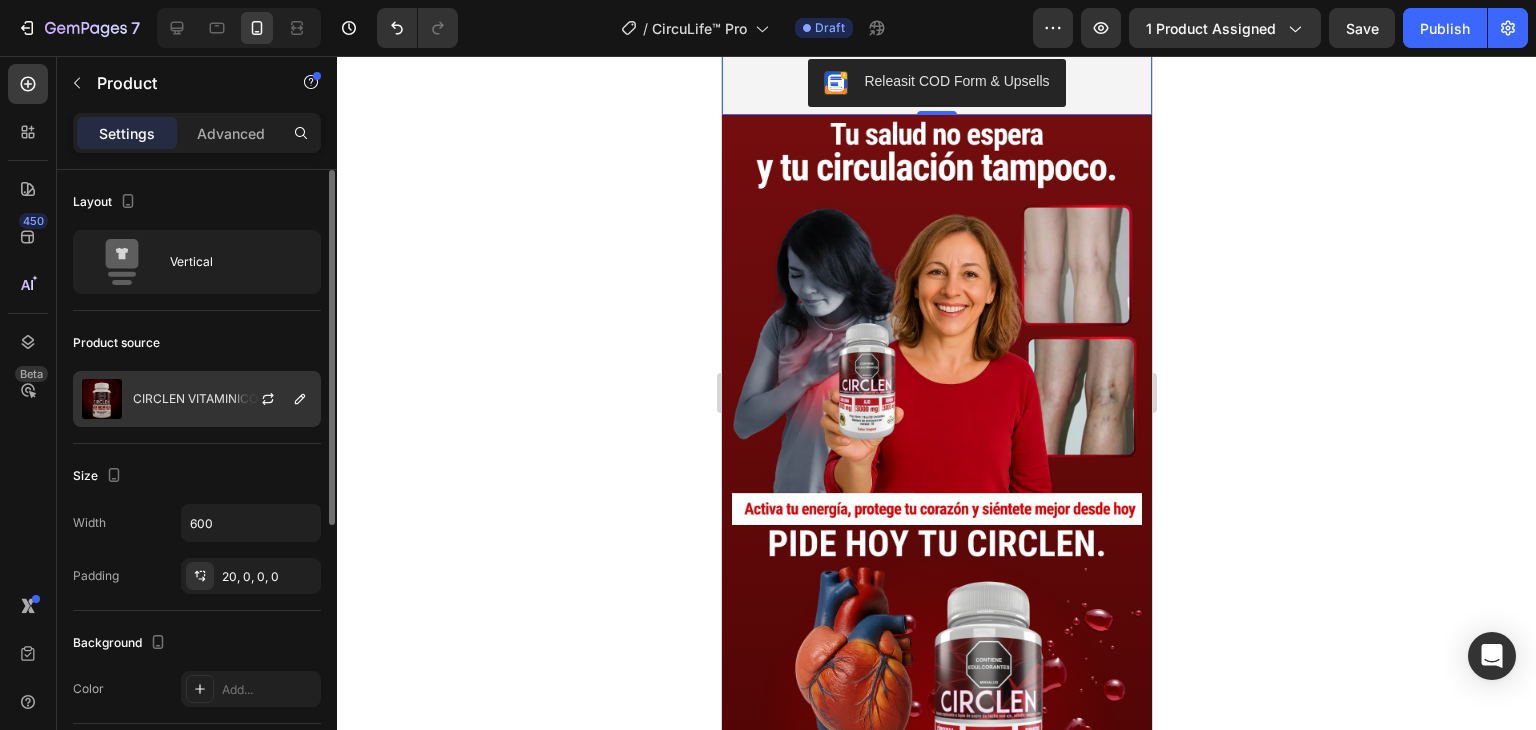 click on "CIRCLEN VITAMINICO" 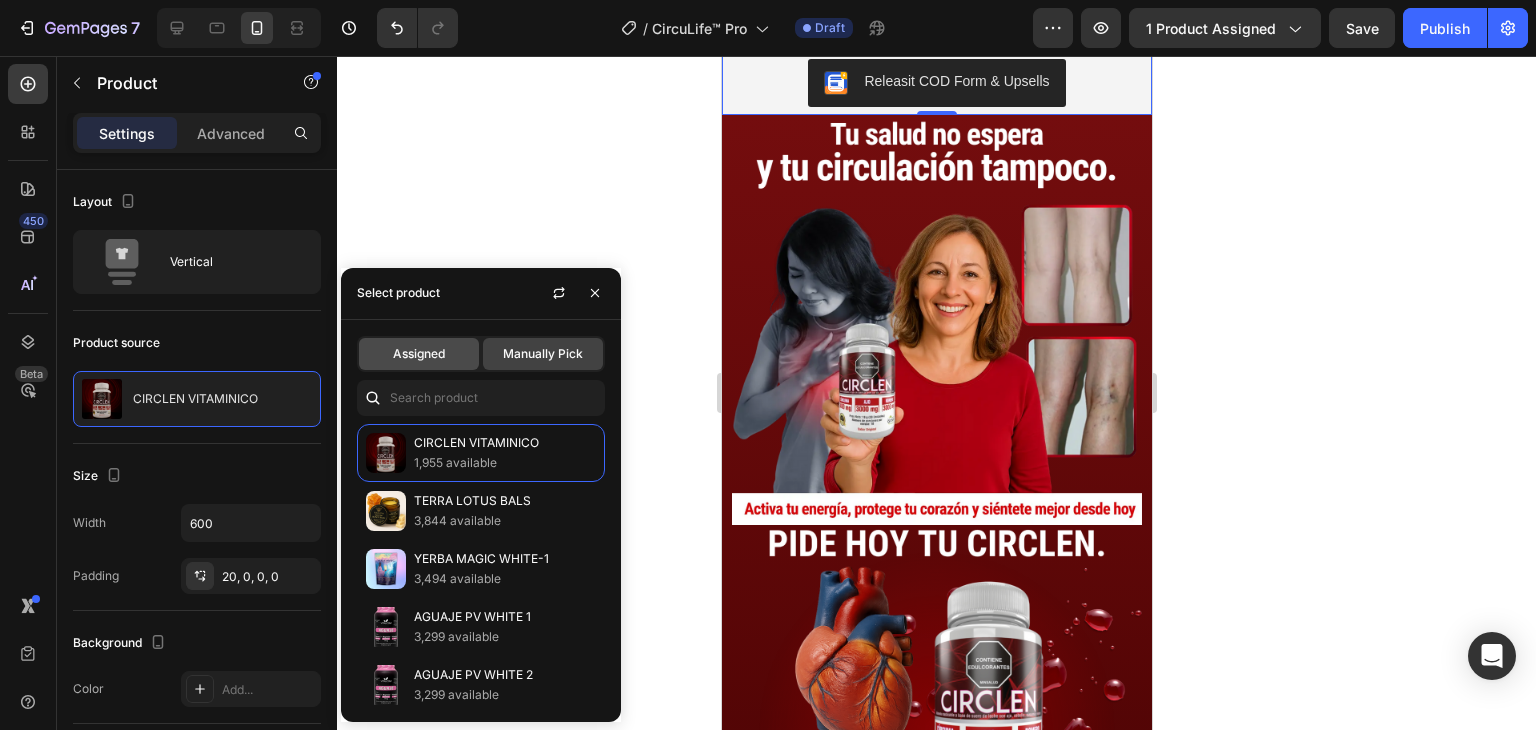 click on "Assigned" 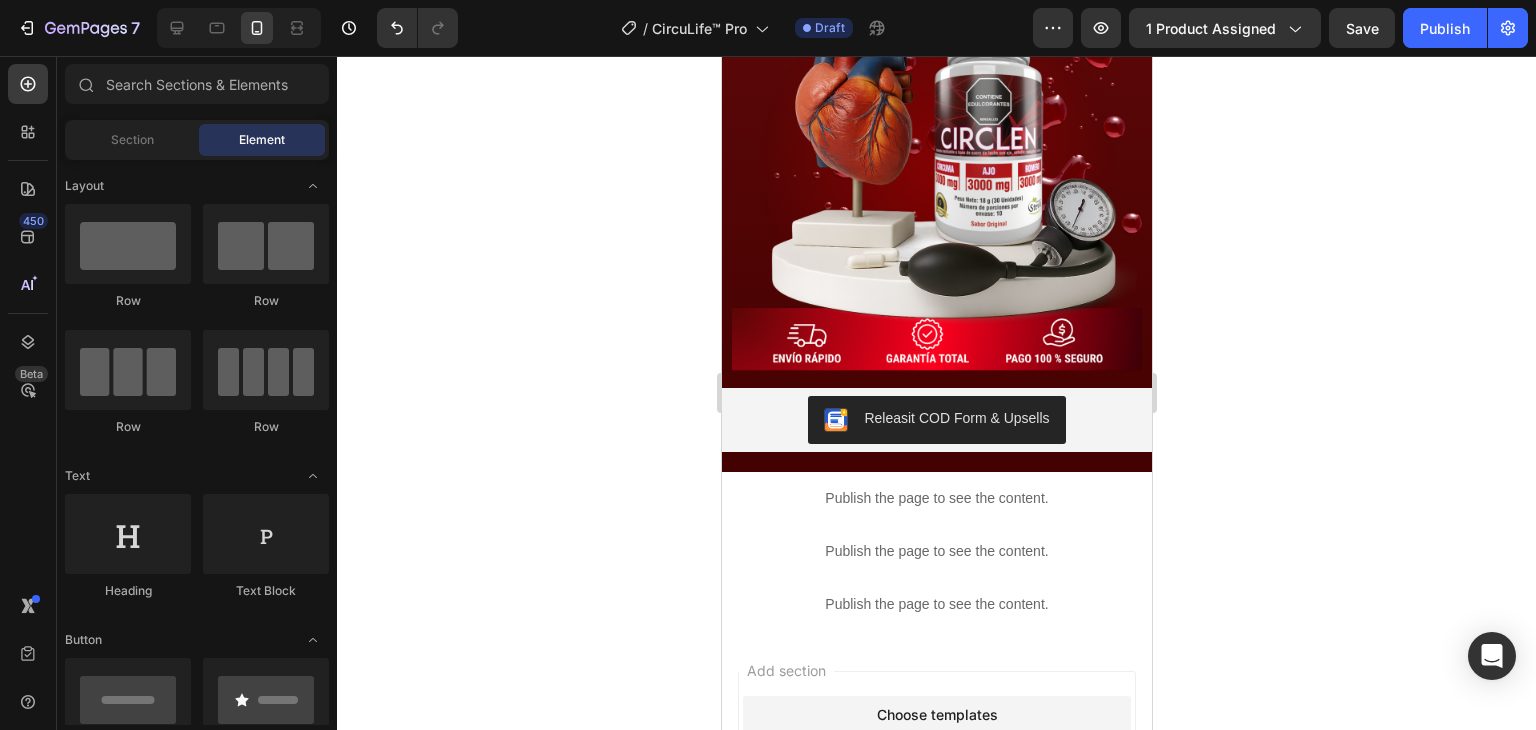 scroll, scrollTop: 4850, scrollLeft: 0, axis: vertical 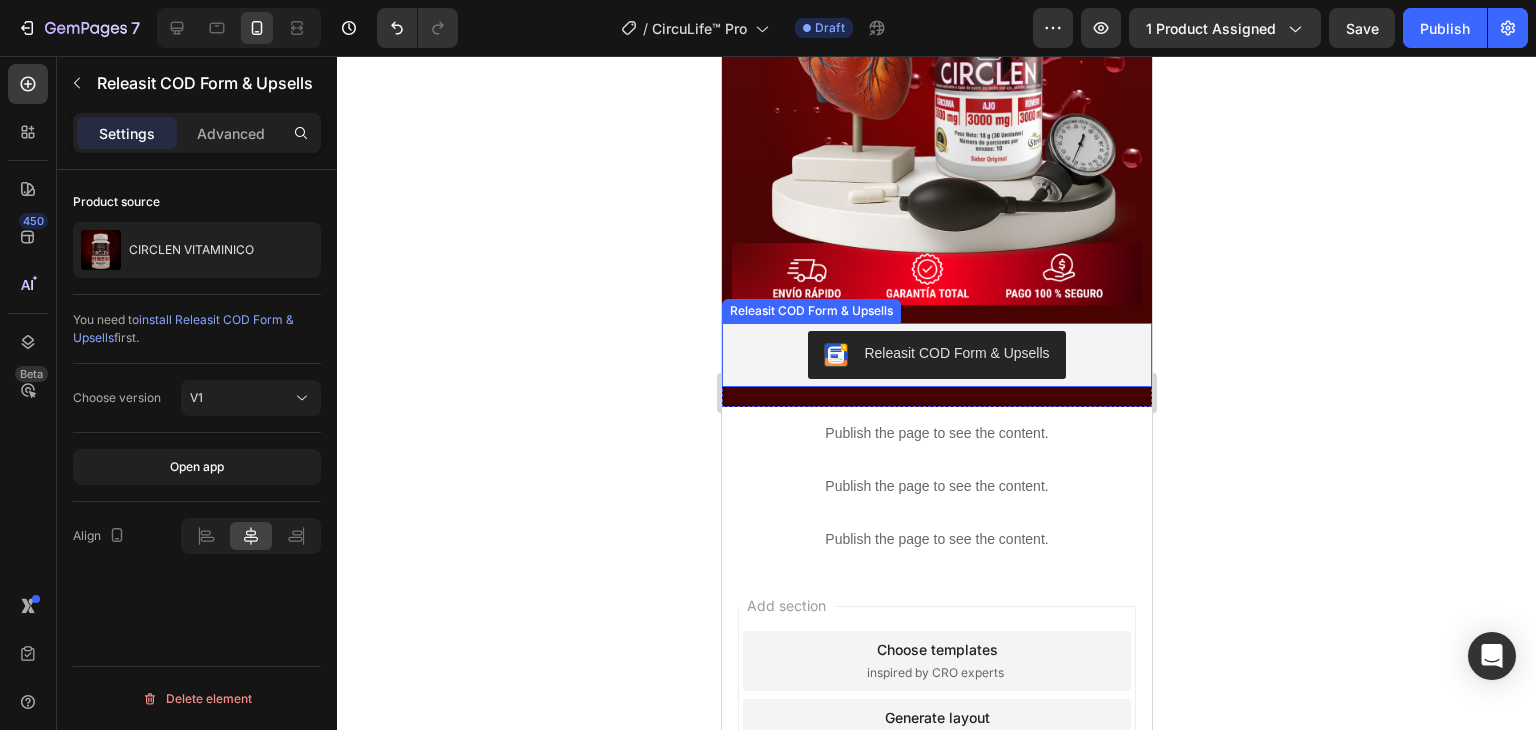 click on "Releasit COD Form & Upsells" at bounding box center (936, 355) 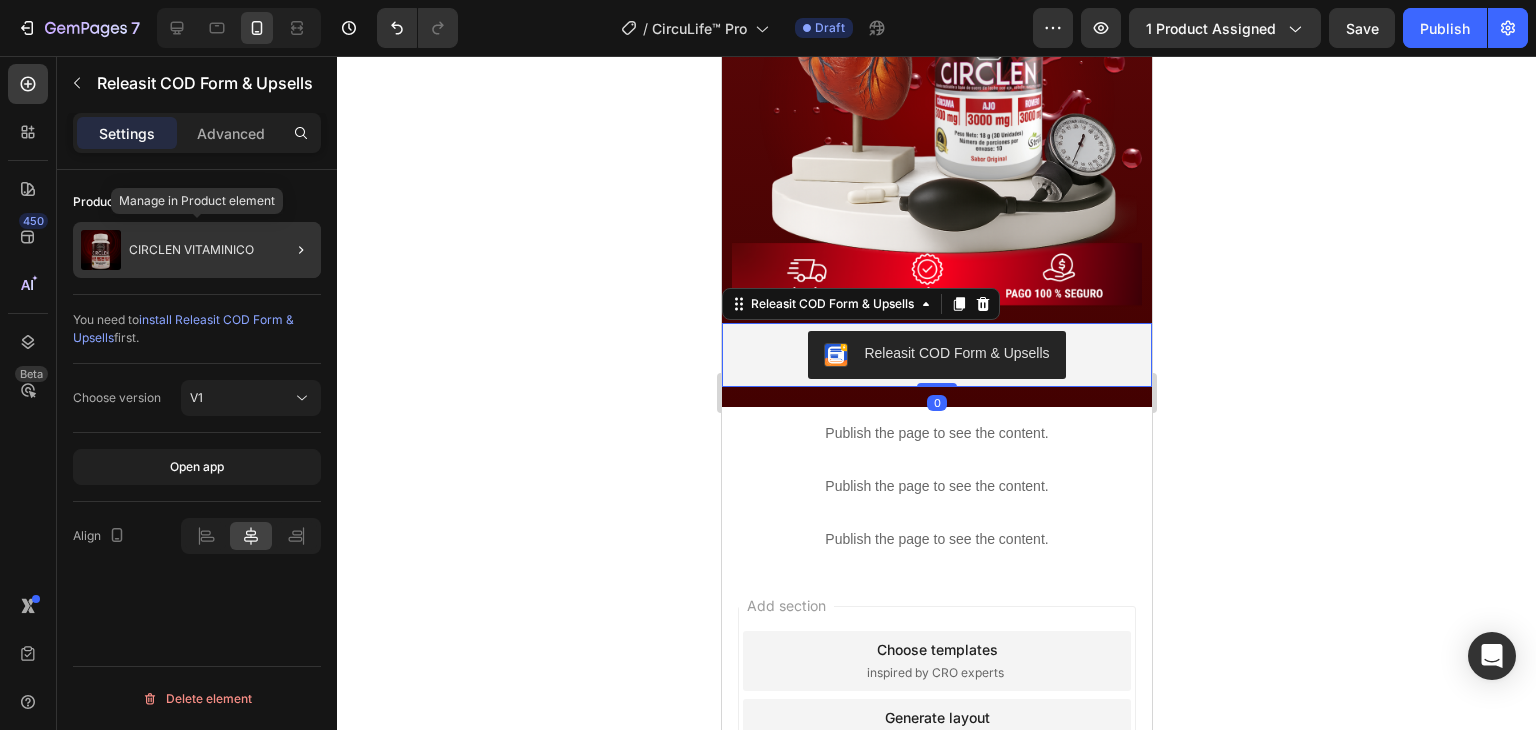 click on "CIRCLEN VITAMINICO" 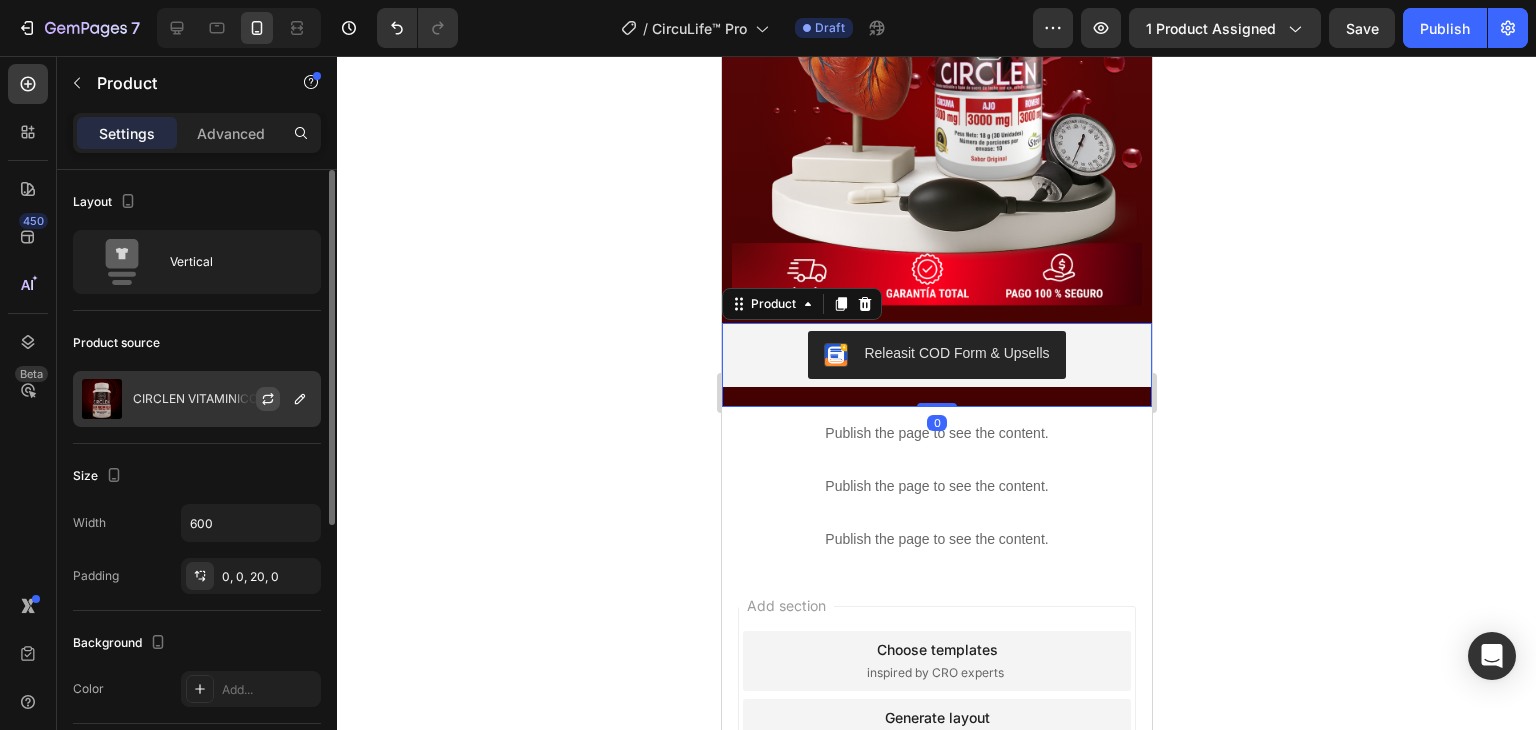click 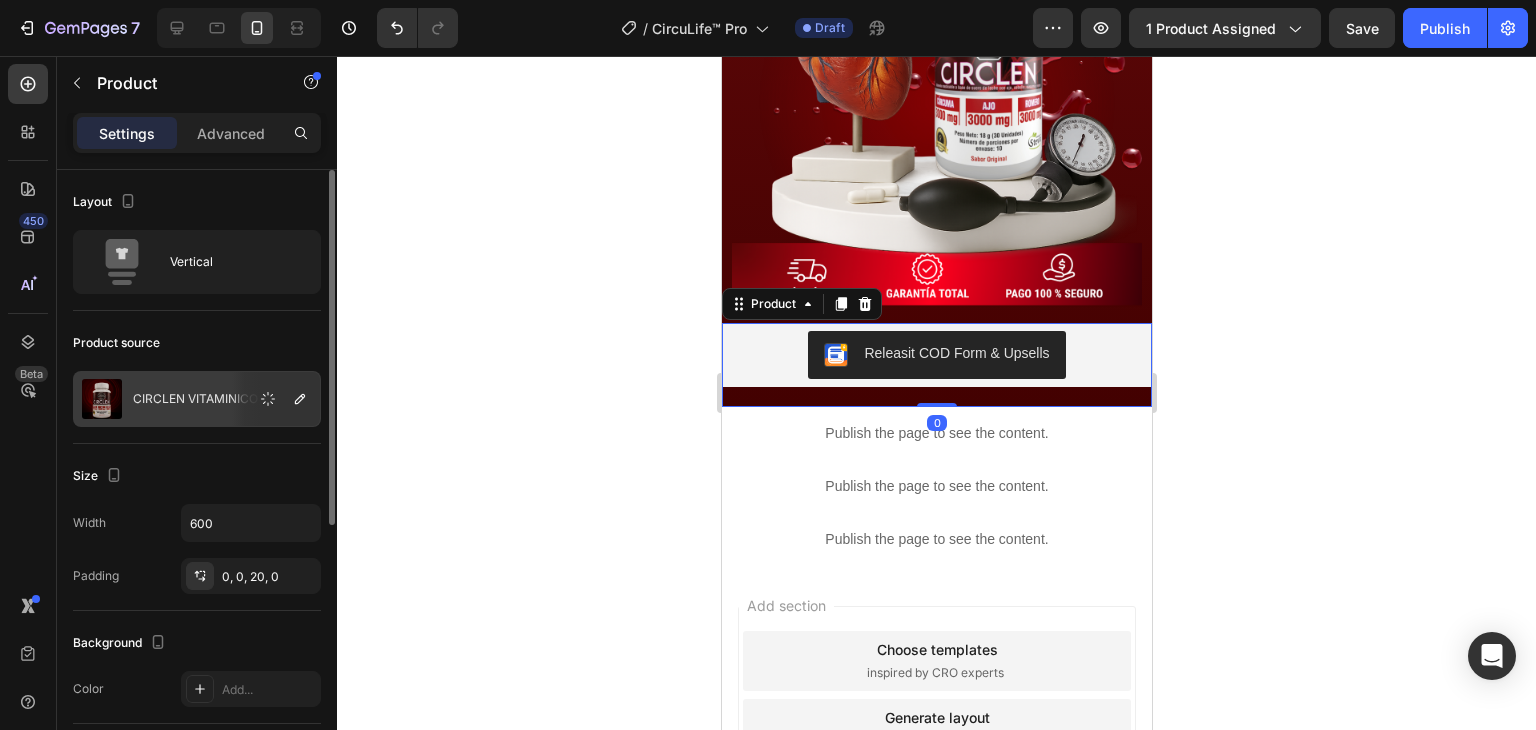 click on "CIRCLEN VITAMINICO" at bounding box center (195, 399) 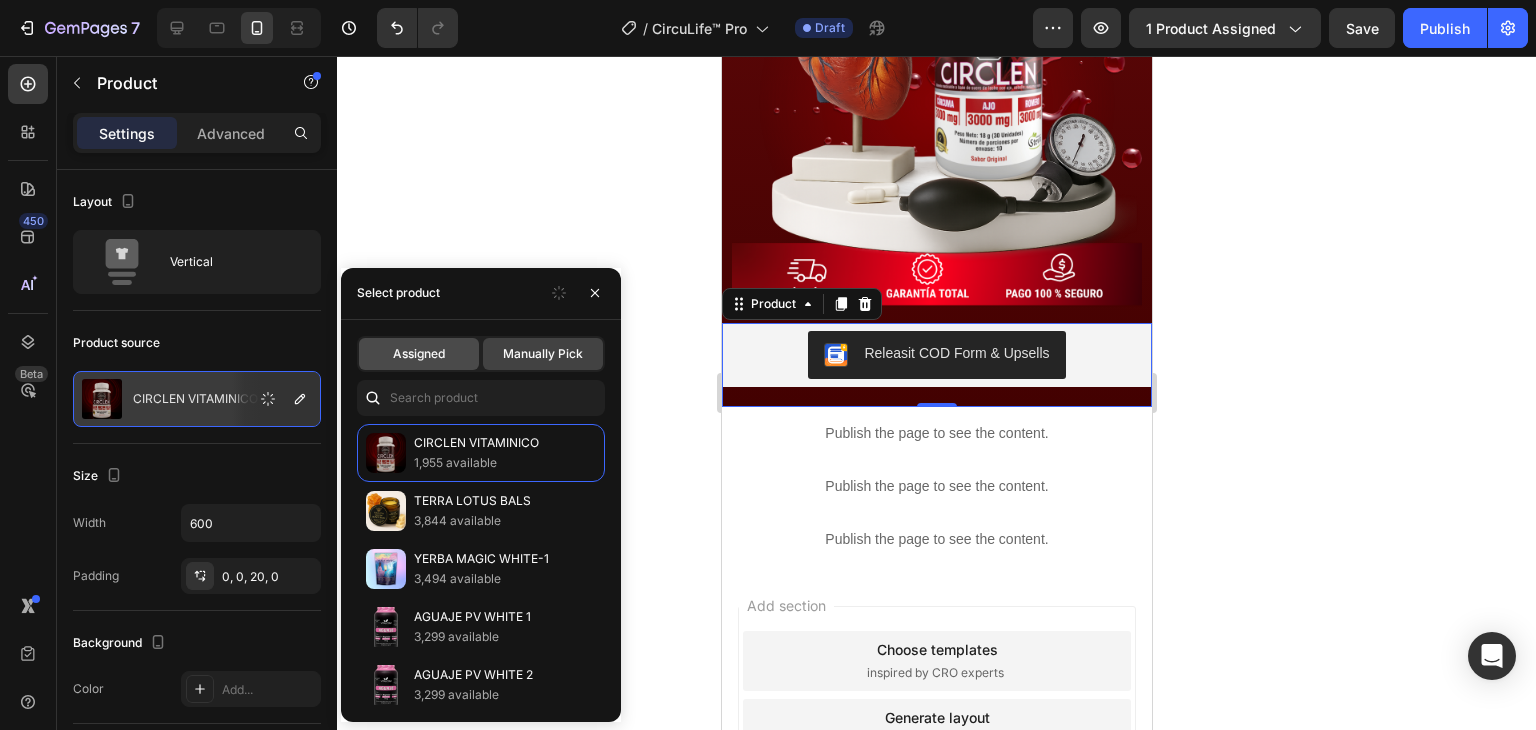 click on "Assigned" 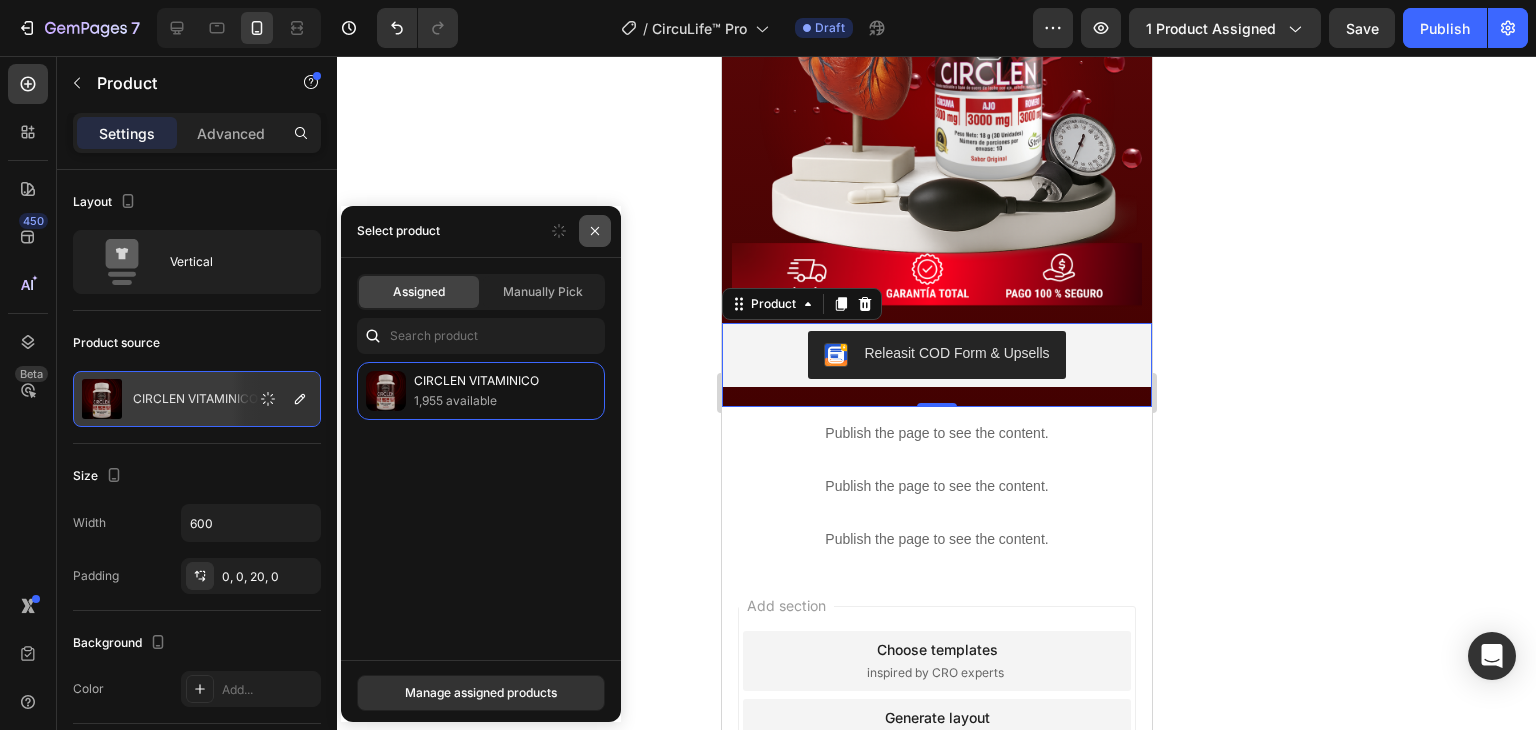 click 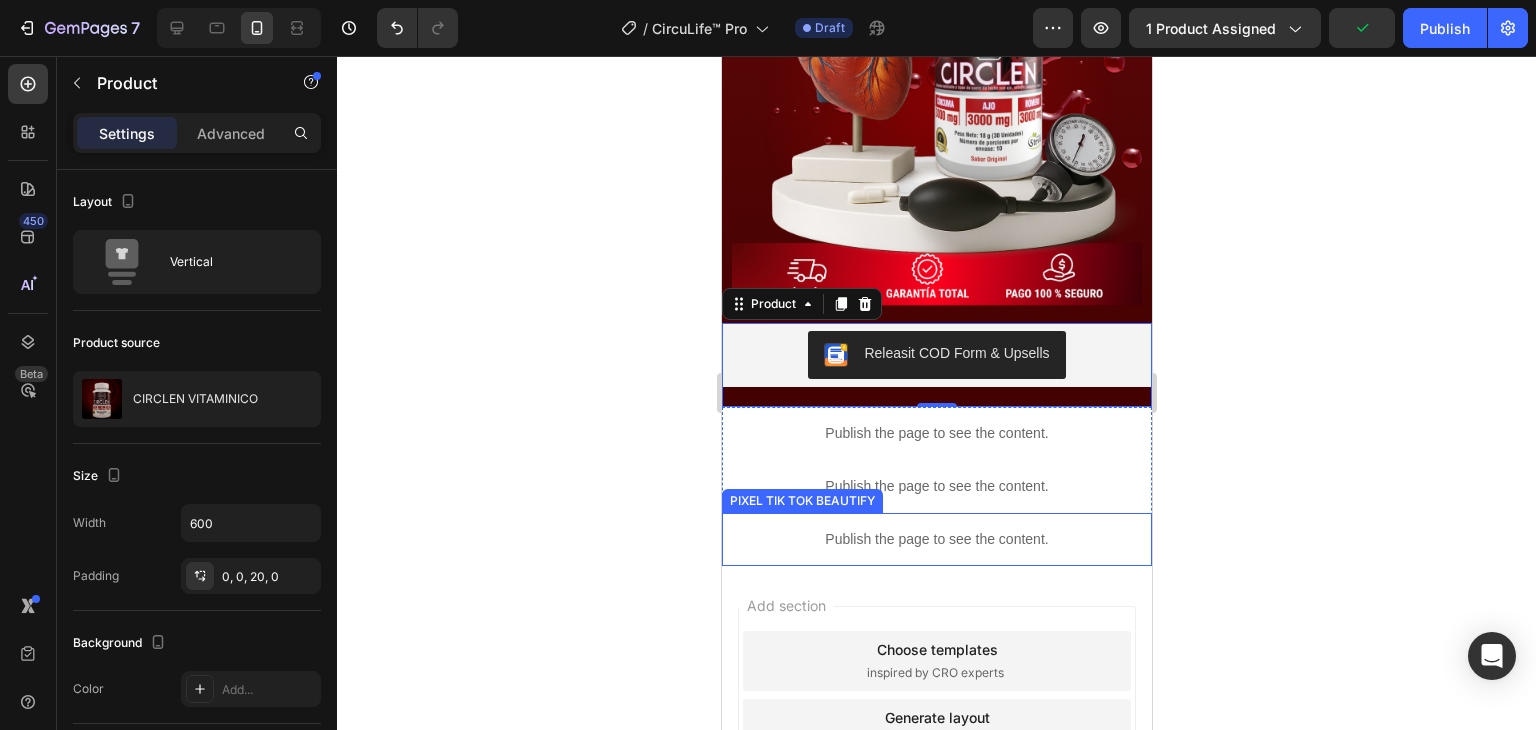 click on "Publish the page to see the content." at bounding box center (936, 539) 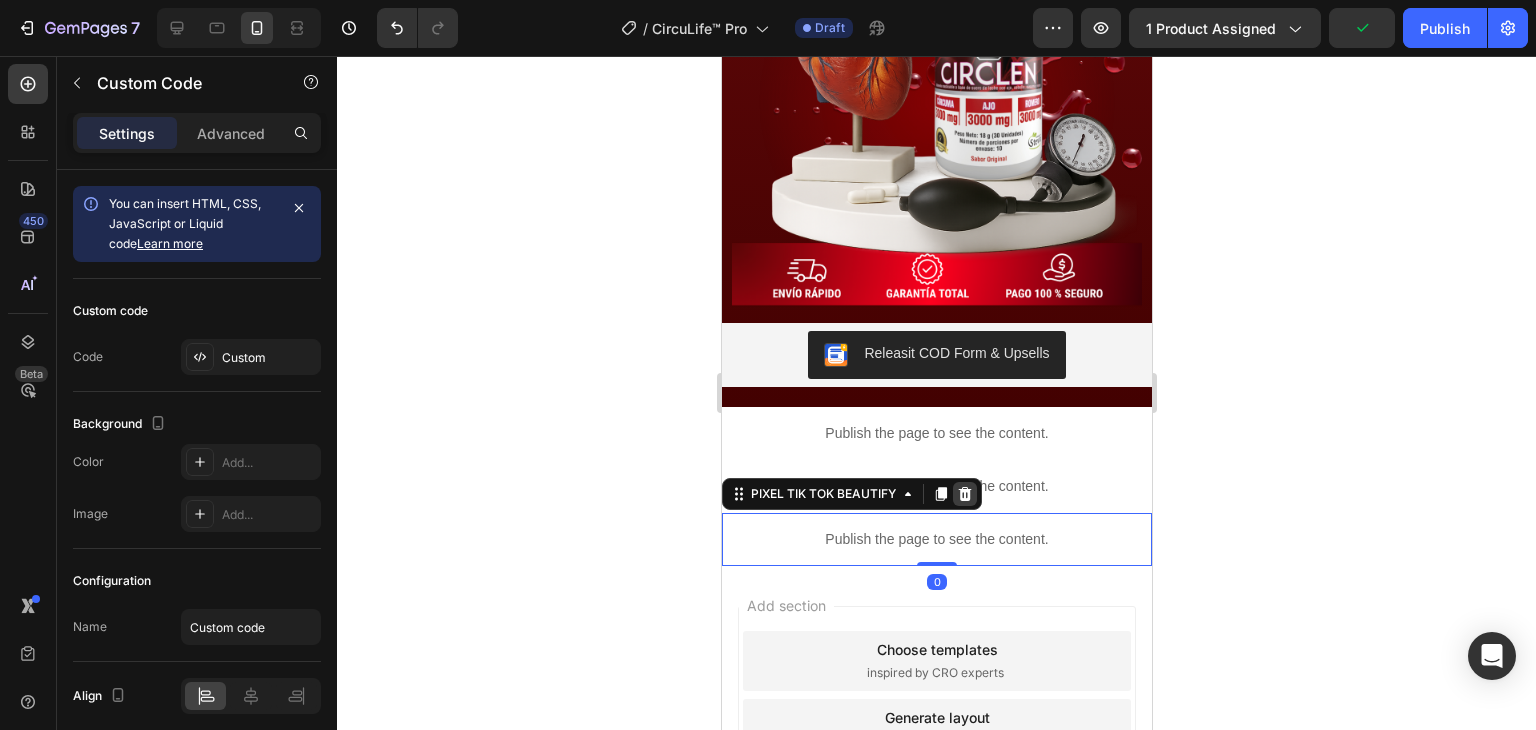 click 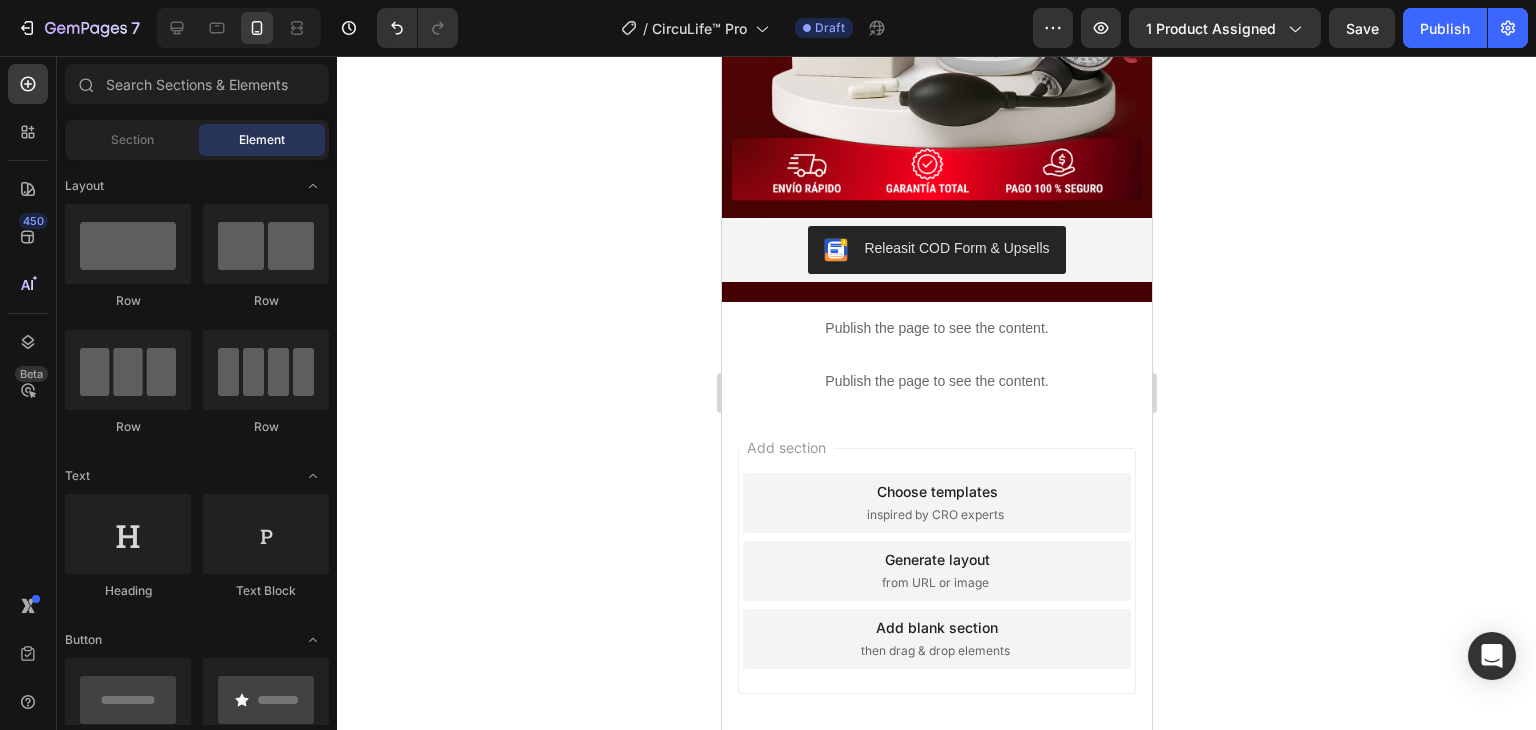scroll, scrollTop: 4978, scrollLeft: 0, axis: vertical 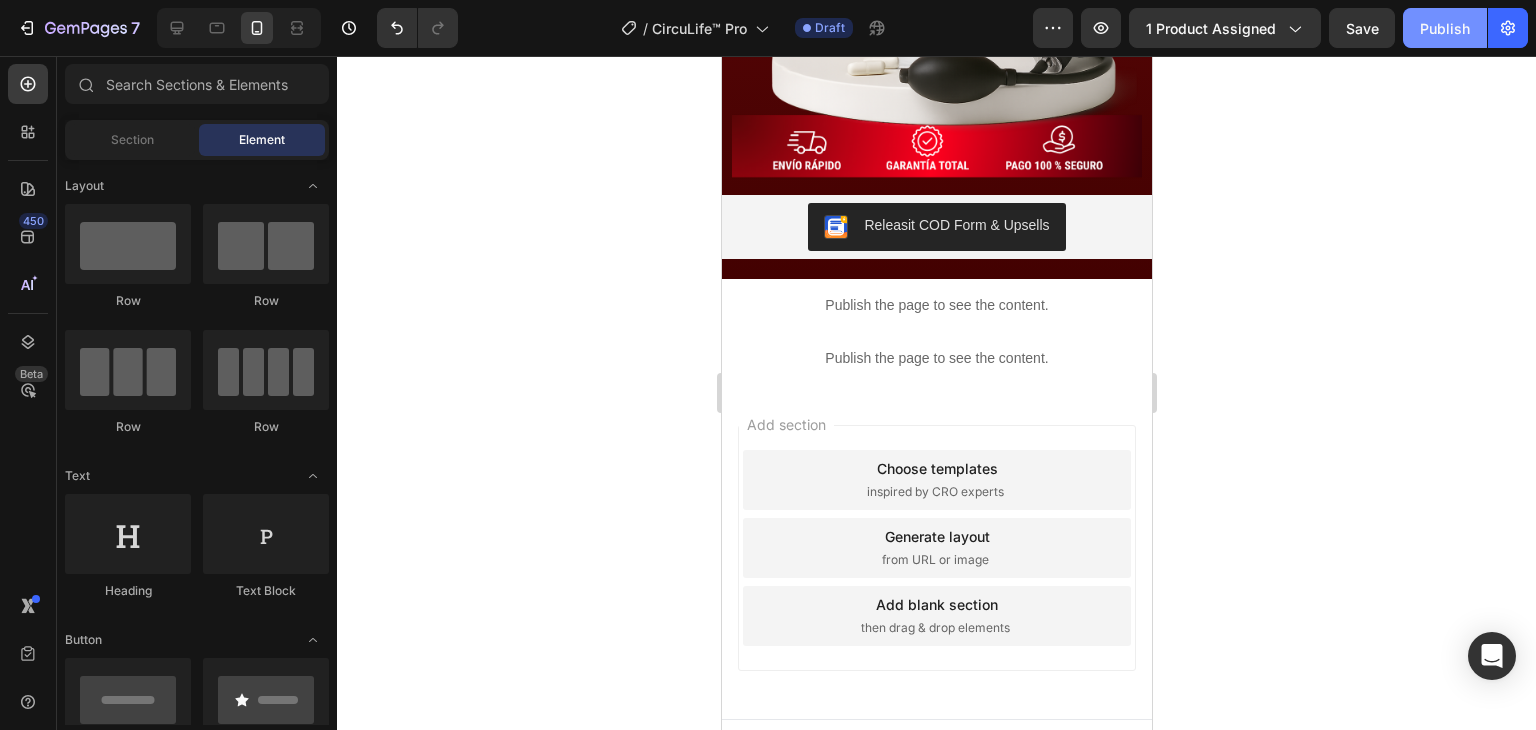 click on "Publish" at bounding box center [1445, 28] 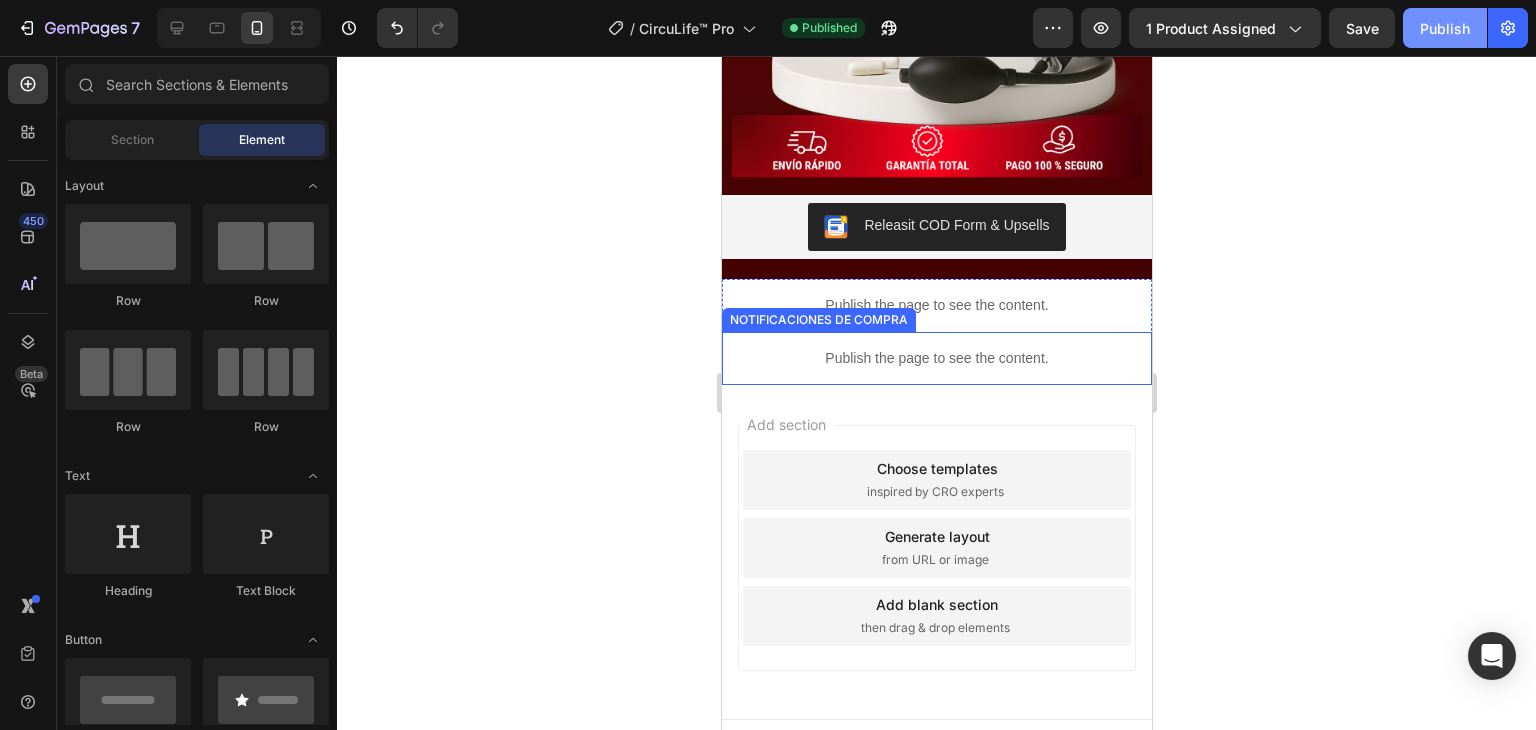 click on "Publish" at bounding box center [1445, 28] 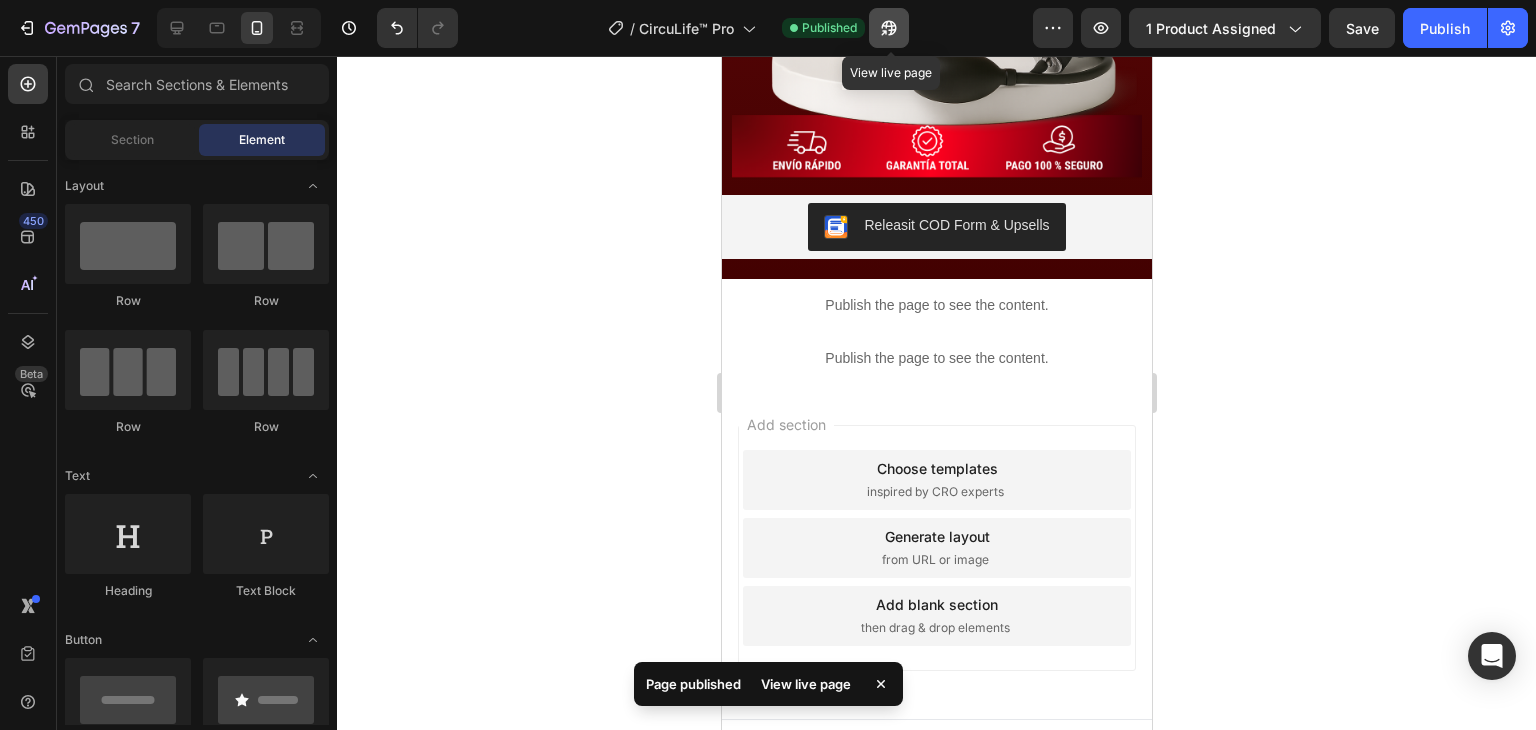 click 